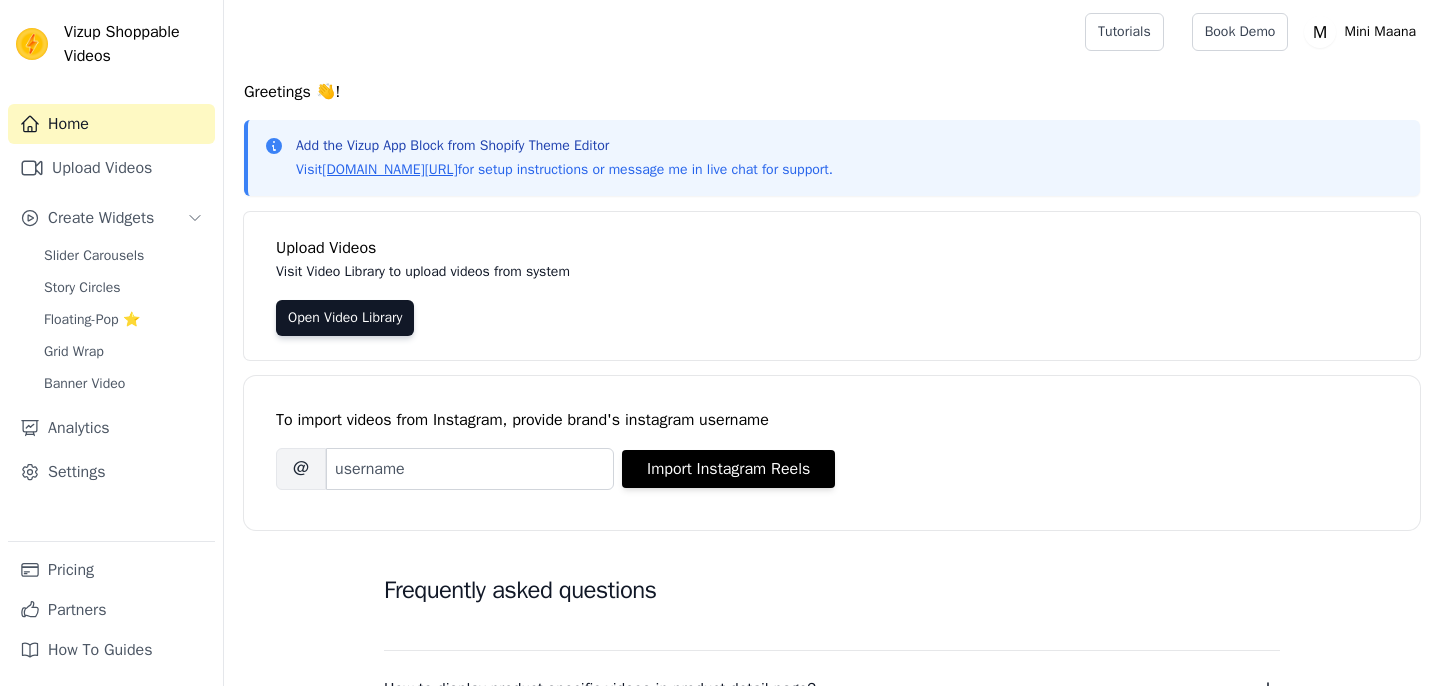 scroll, scrollTop: 0, scrollLeft: 0, axis: both 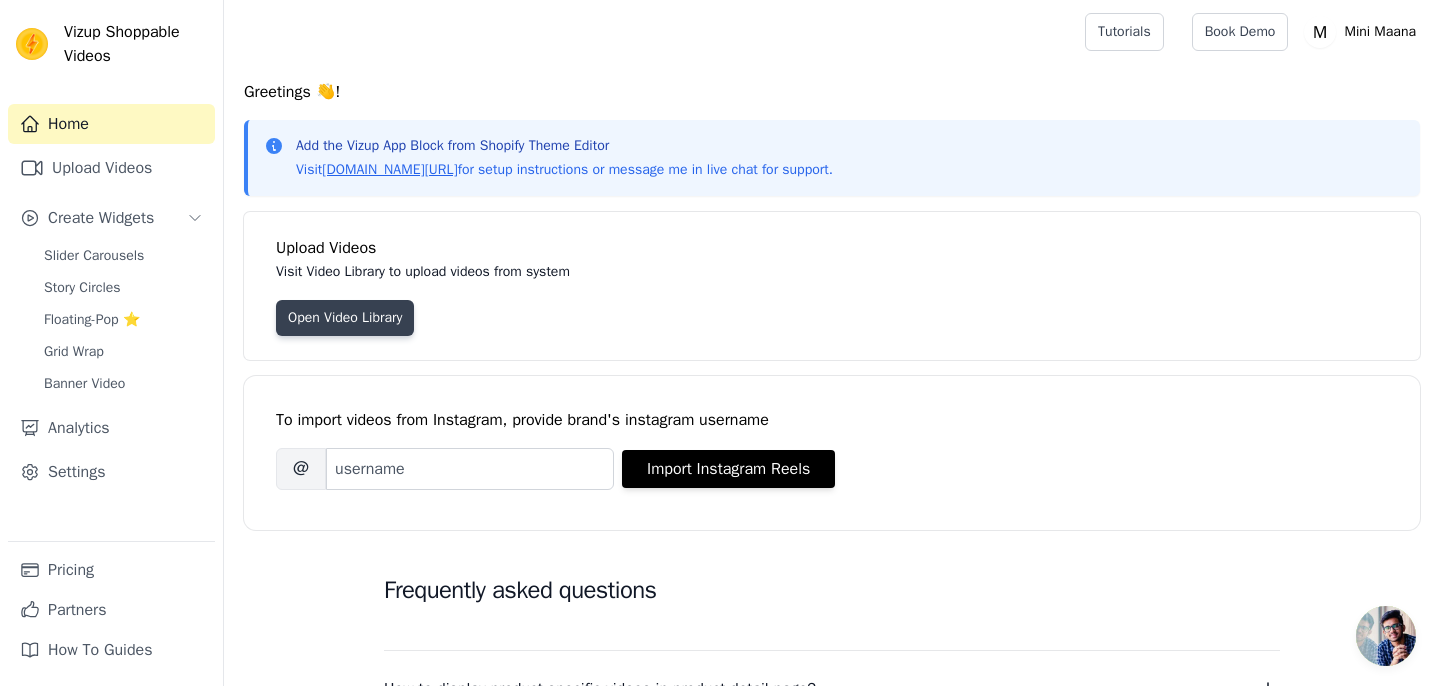 click on "Open Video Library" at bounding box center [345, 318] 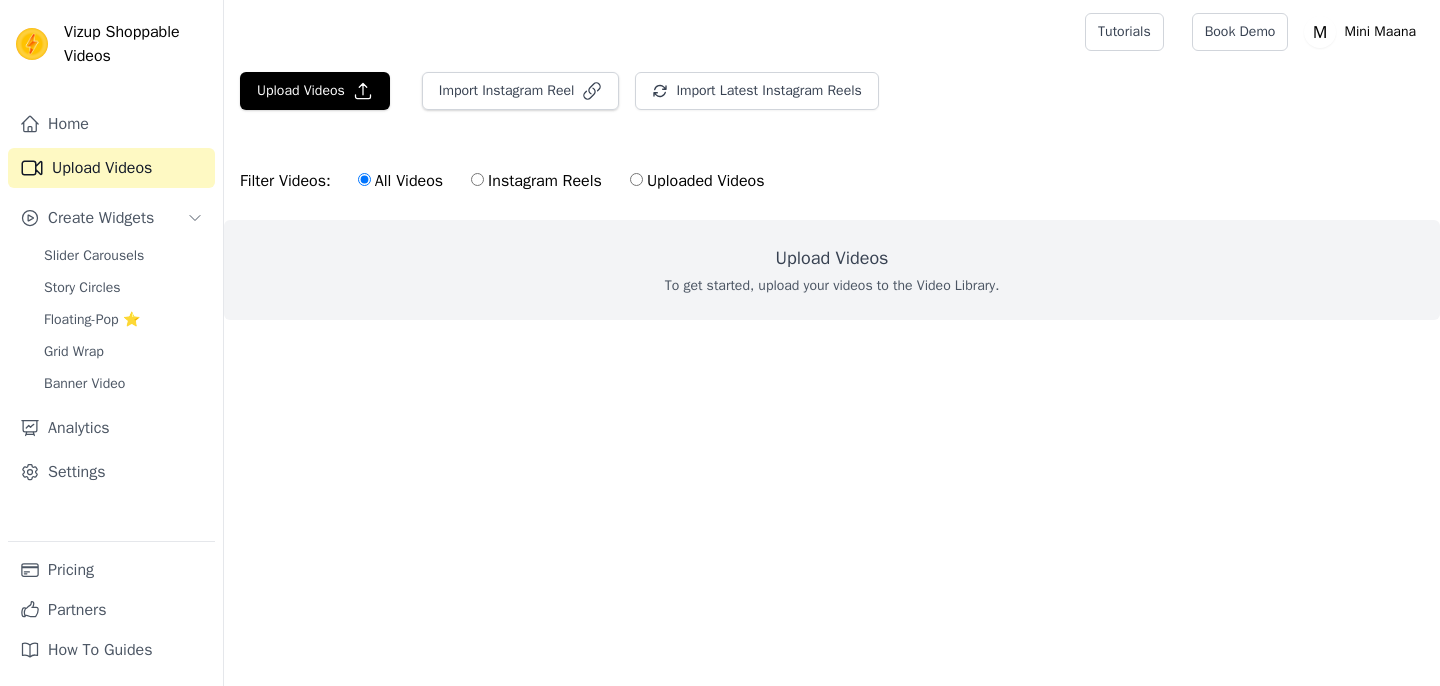 scroll, scrollTop: 0, scrollLeft: 0, axis: both 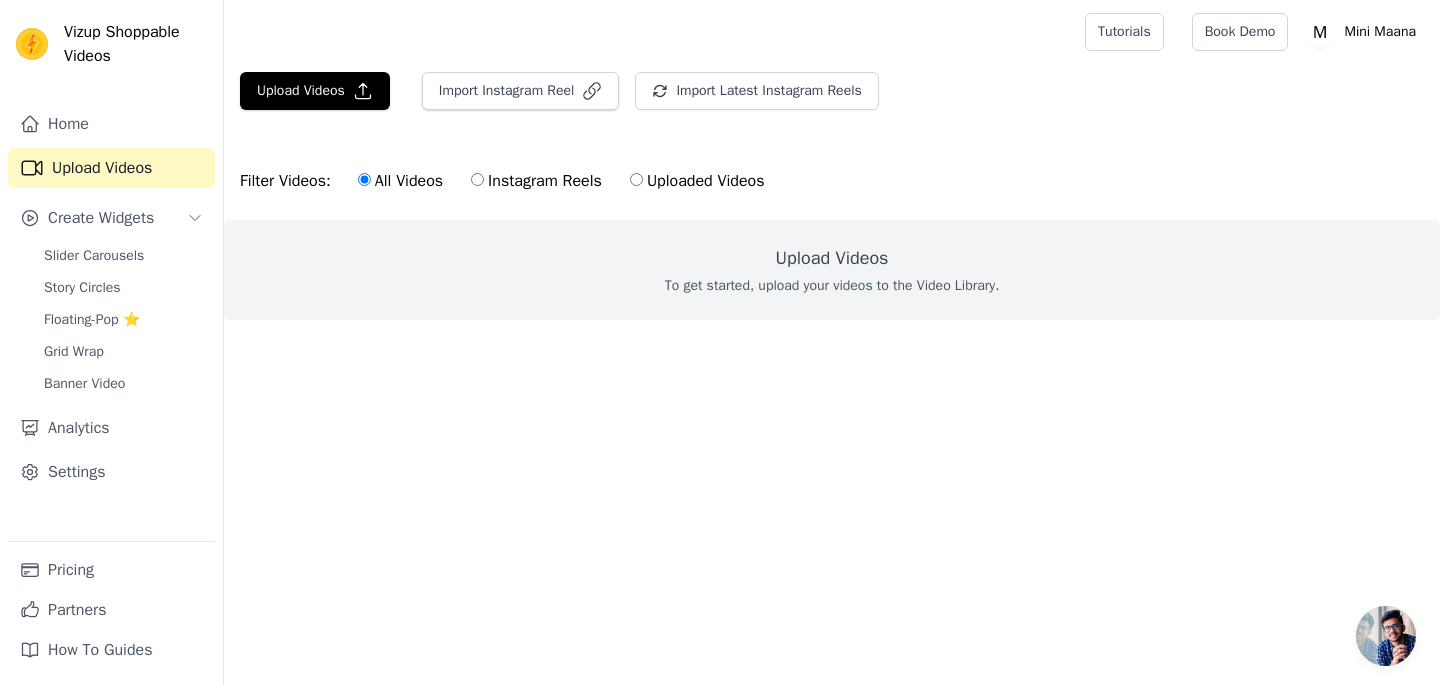 click on "Instagram Reels" at bounding box center (536, 181) 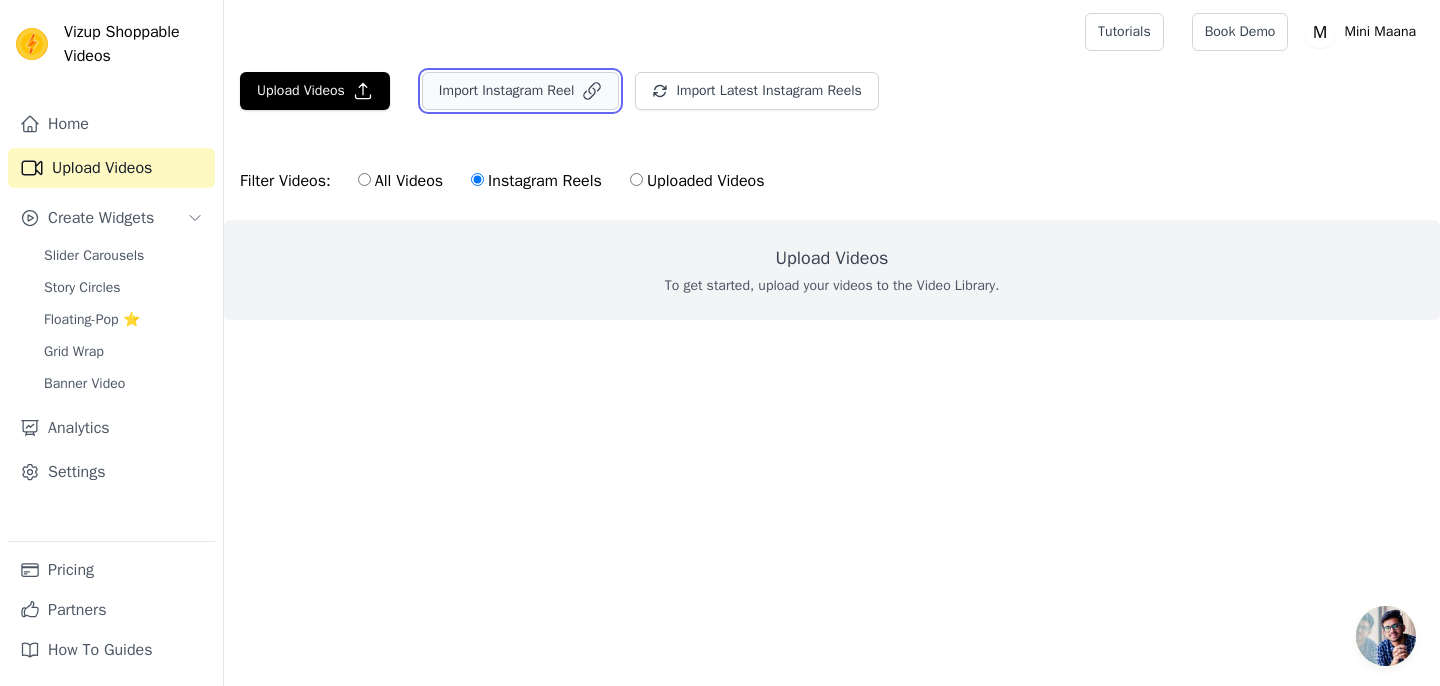 click on "Import Instagram Reel" at bounding box center (521, 91) 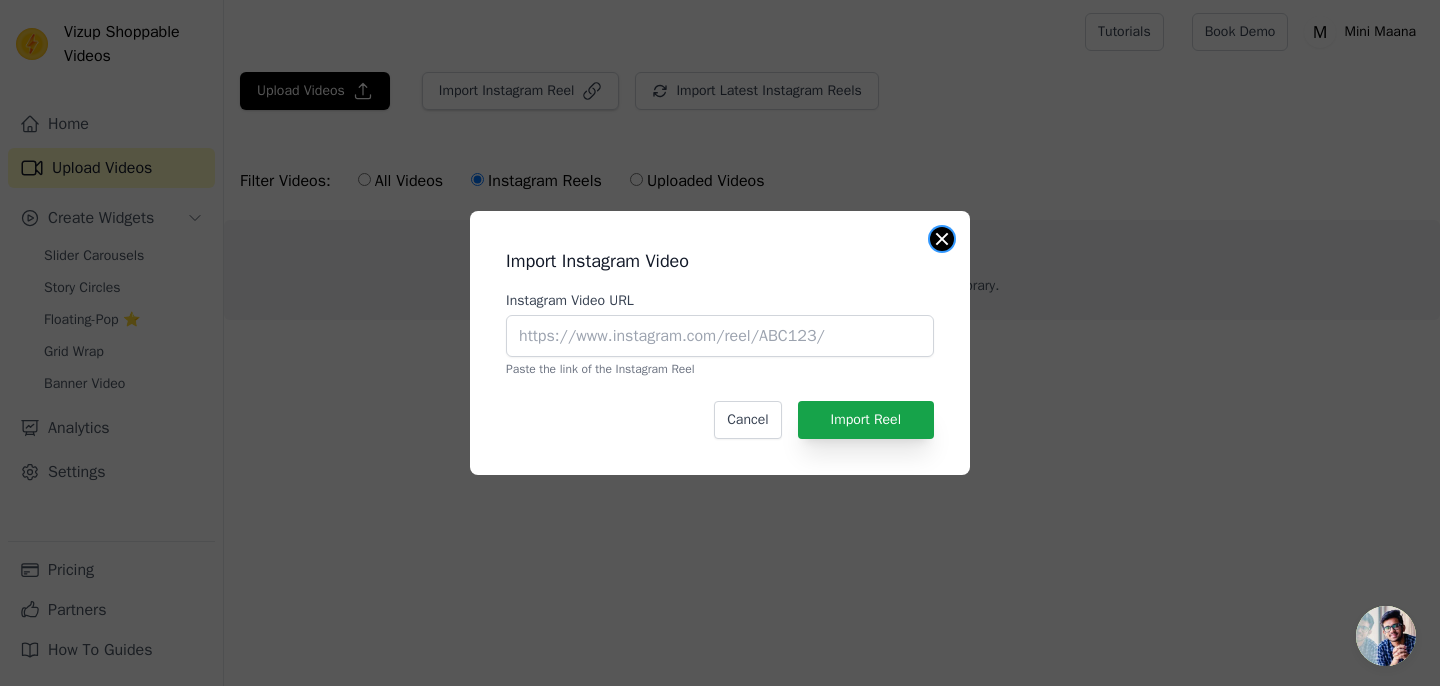 click at bounding box center [942, 239] 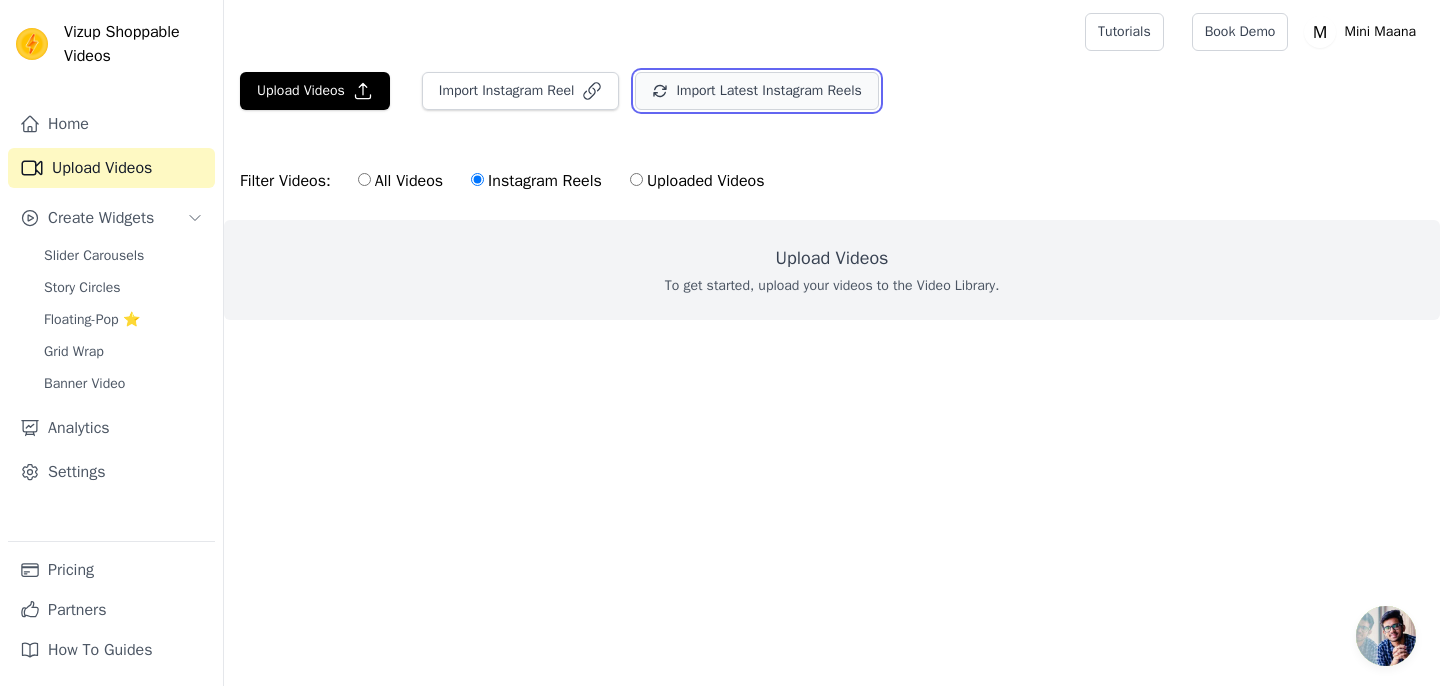 click on "Import Latest Instagram Reels" at bounding box center (756, 91) 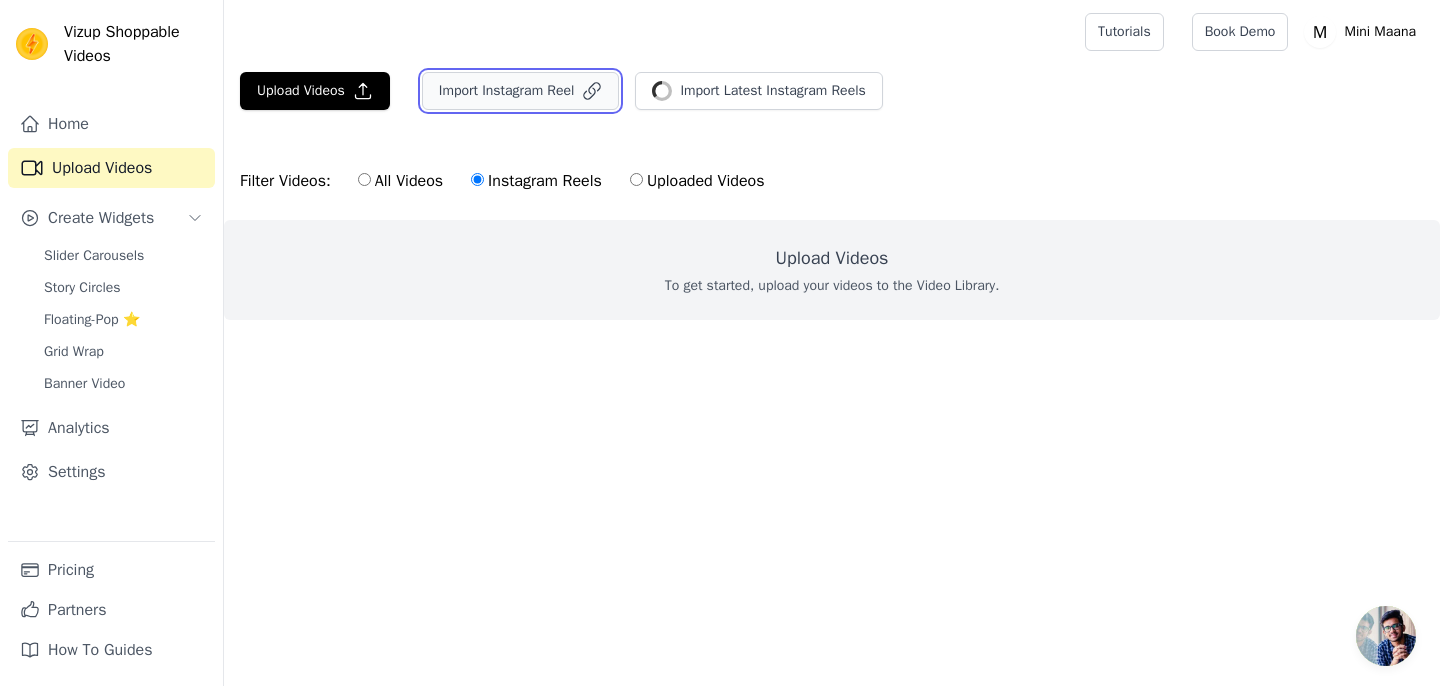 click on "Import Instagram Reel" at bounding box center (521, 91) 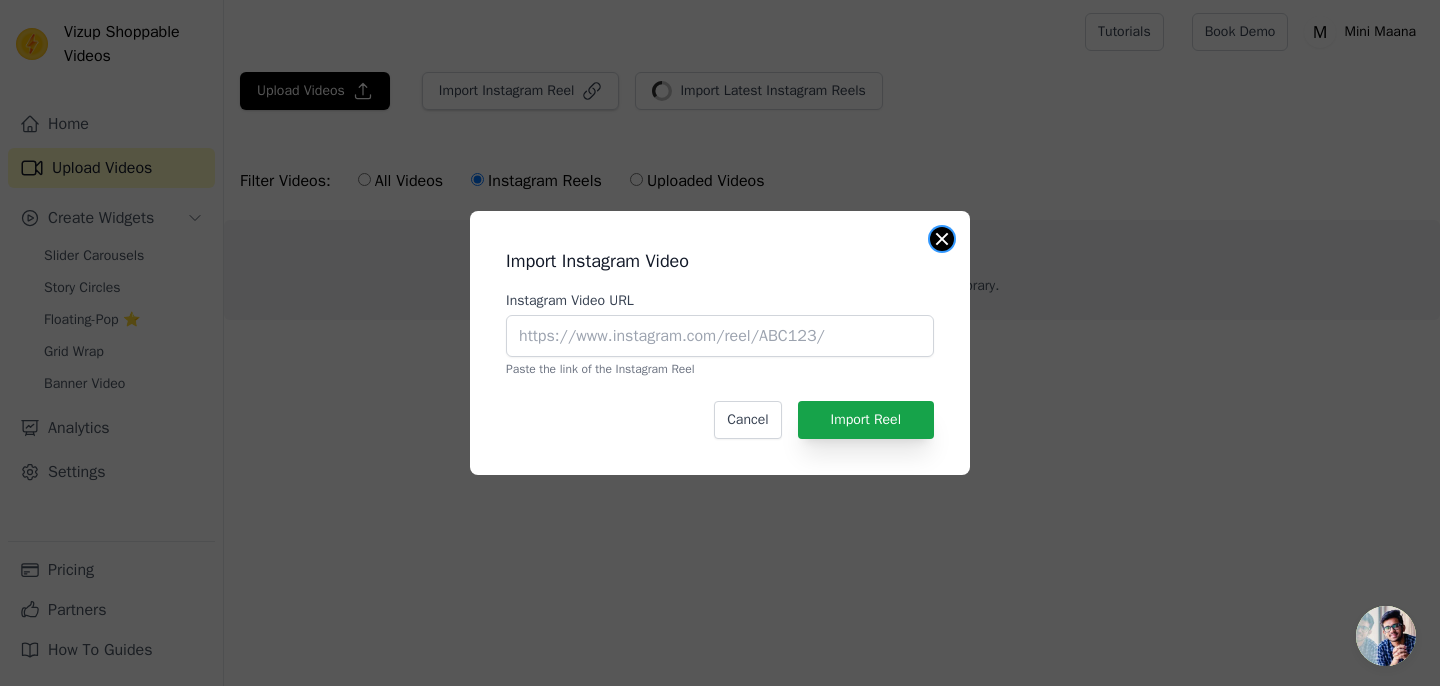 click at bounding box center (942, 239) 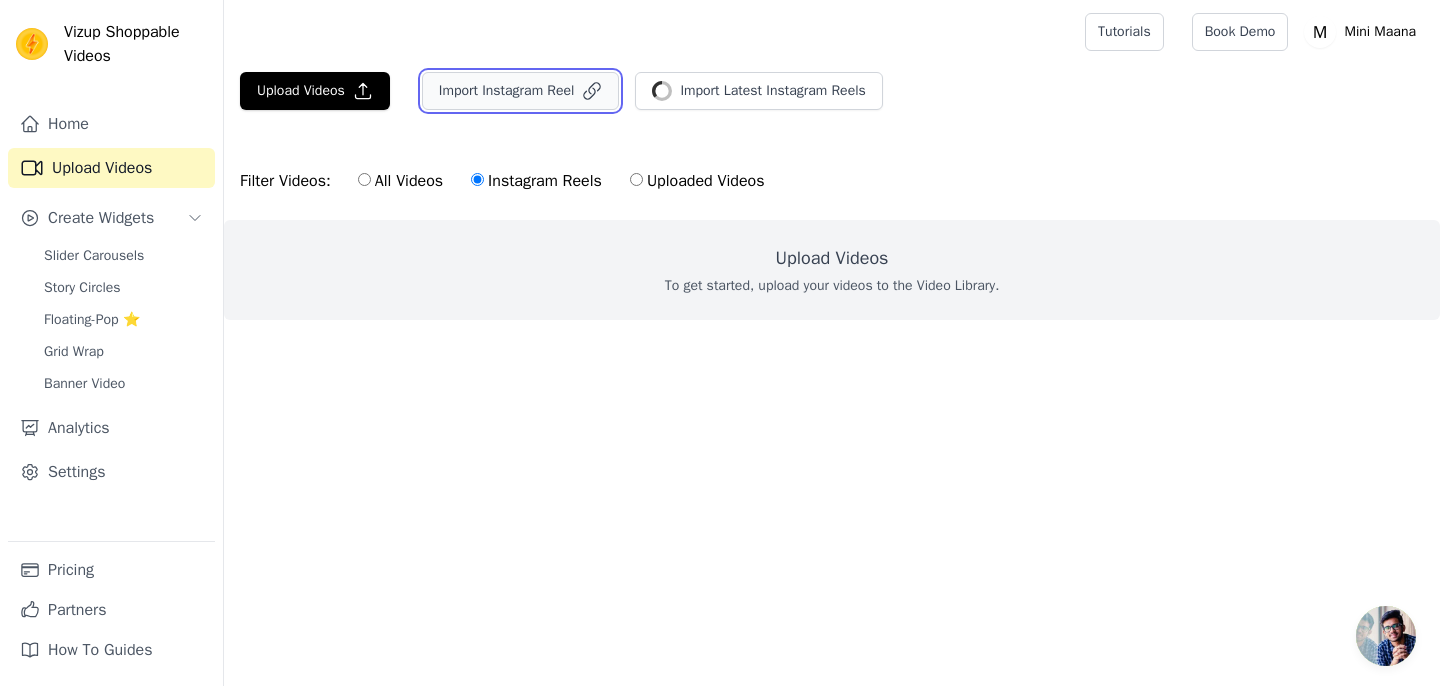 click on "Import Instagram Reel" at bounding box center (521, 91) 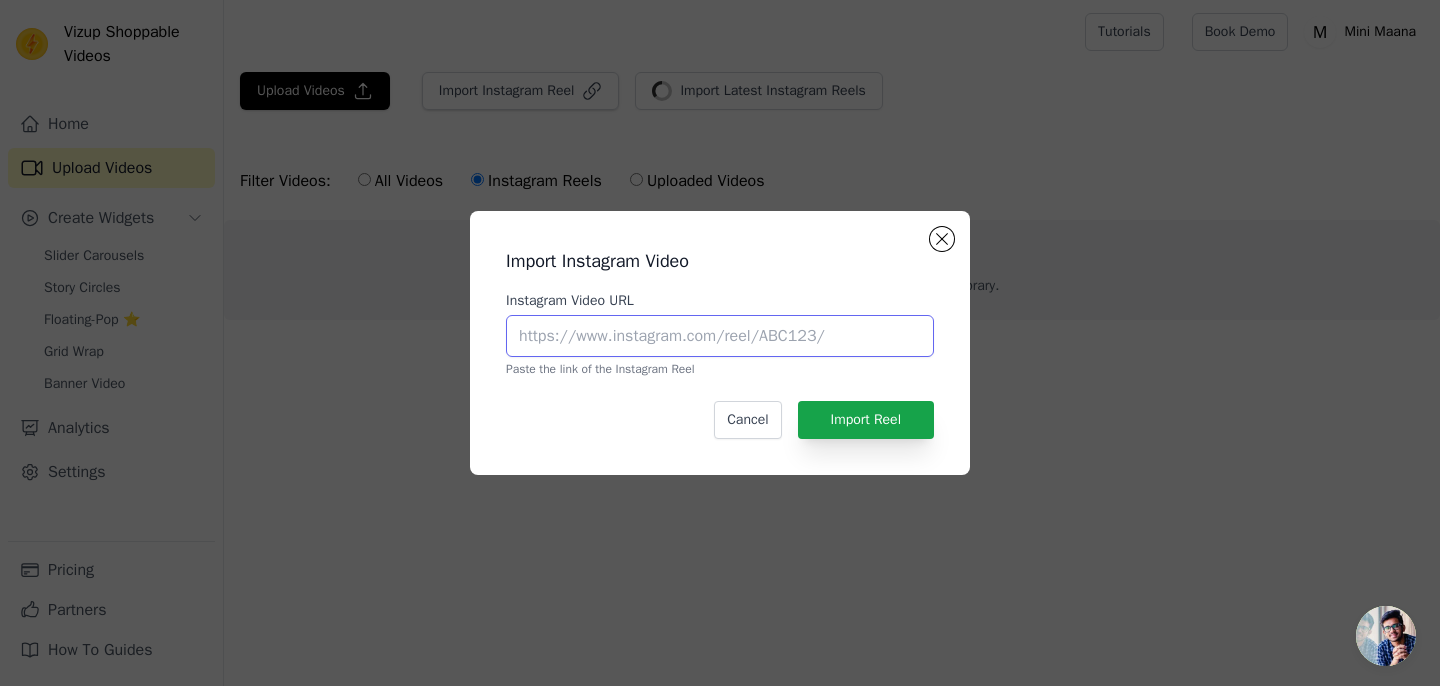 click on "Instagram Video URL" at bounding box center [720, 336] 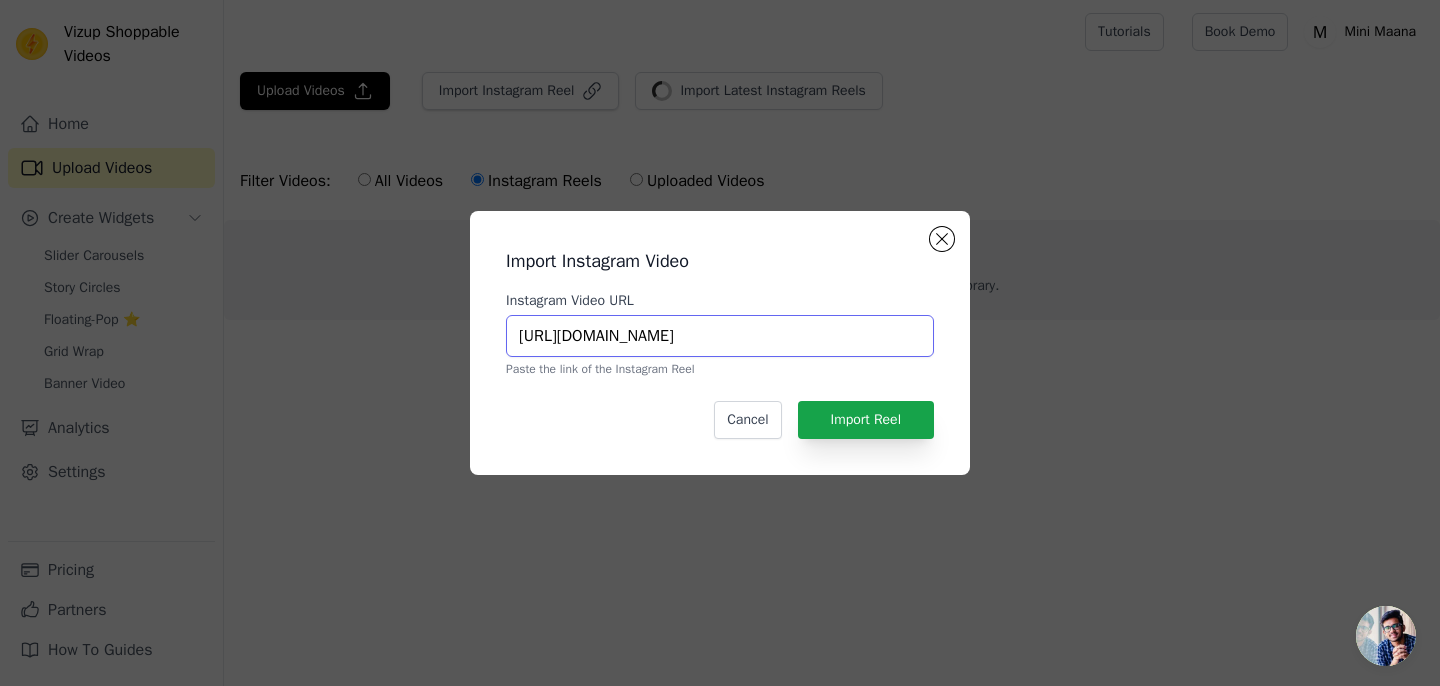scroll, scrollTop: 0, scrollLeft: 381, axis: horizontal 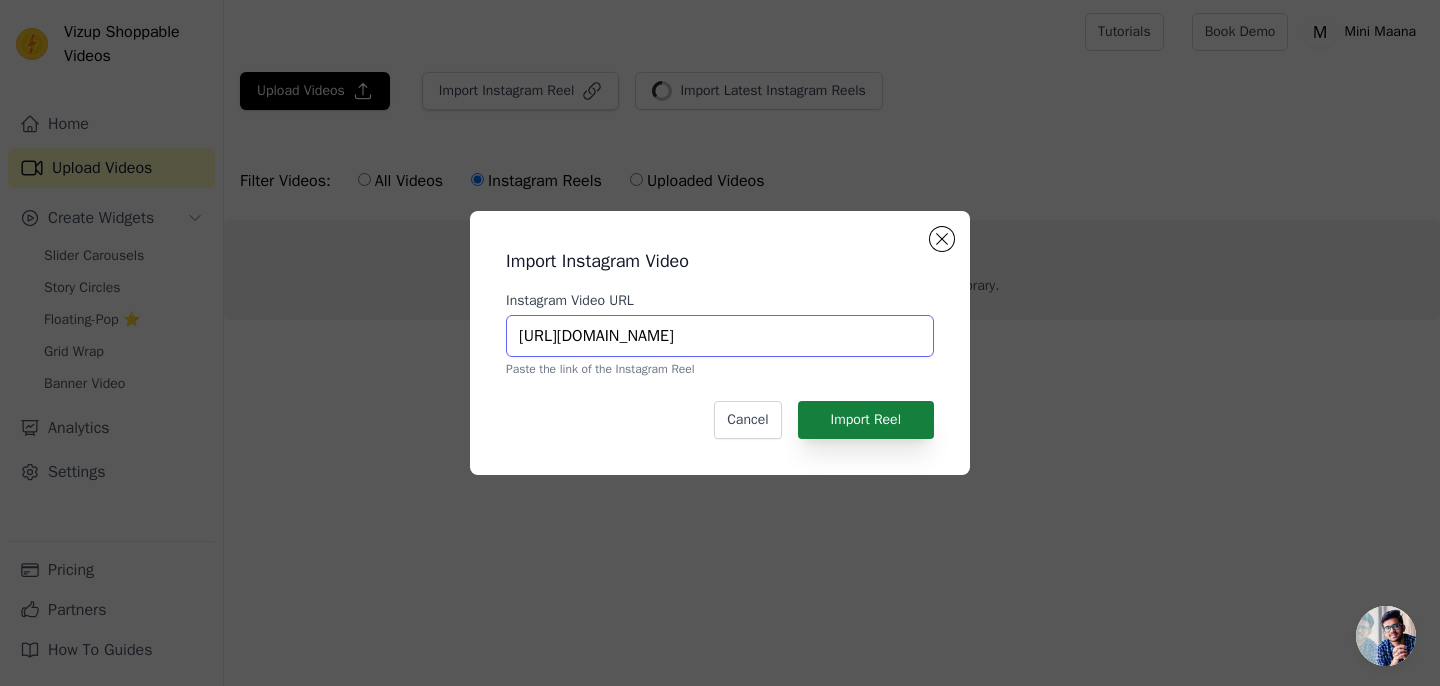 type on "https://www.instagram.com/reel/DME7SMUIyYO/?utm_source=ig_web_copy_link&igsh=MzRlODBiNWFlZA==" 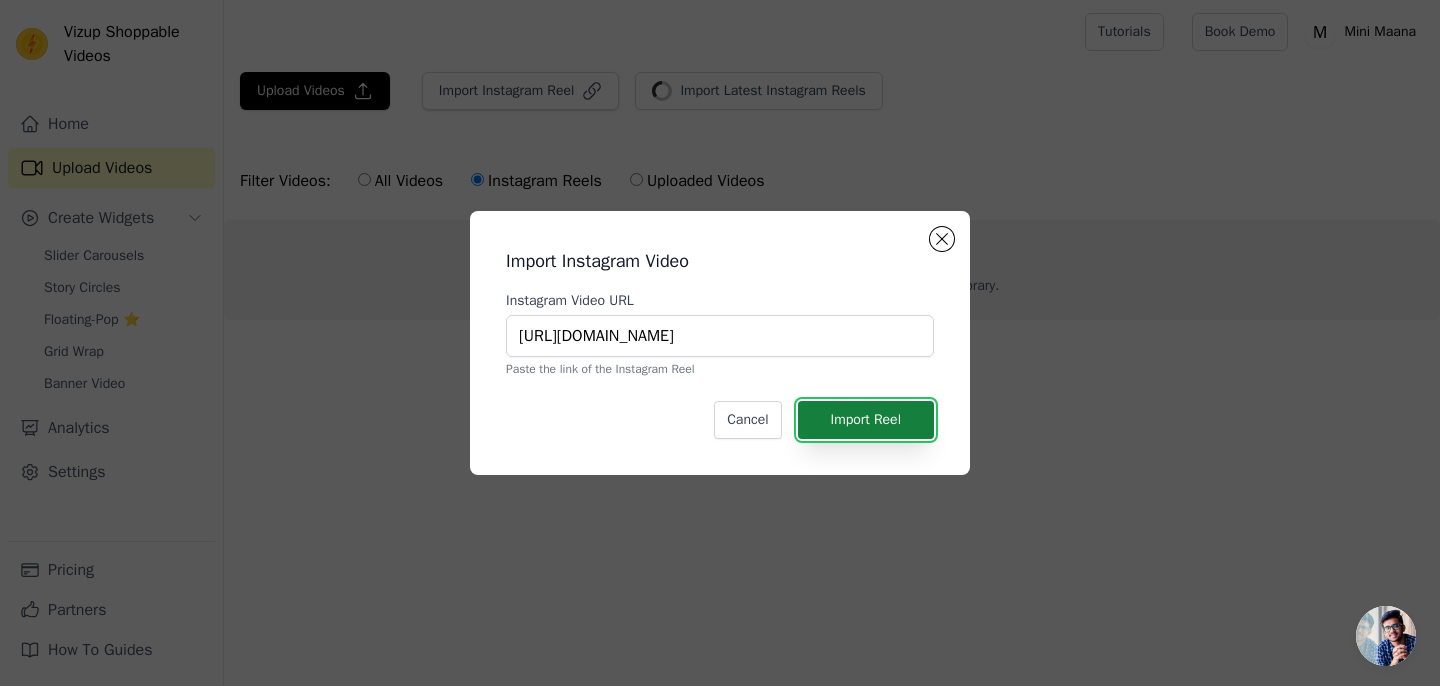 click on "Import Reel" at bounding box center (866, 420) 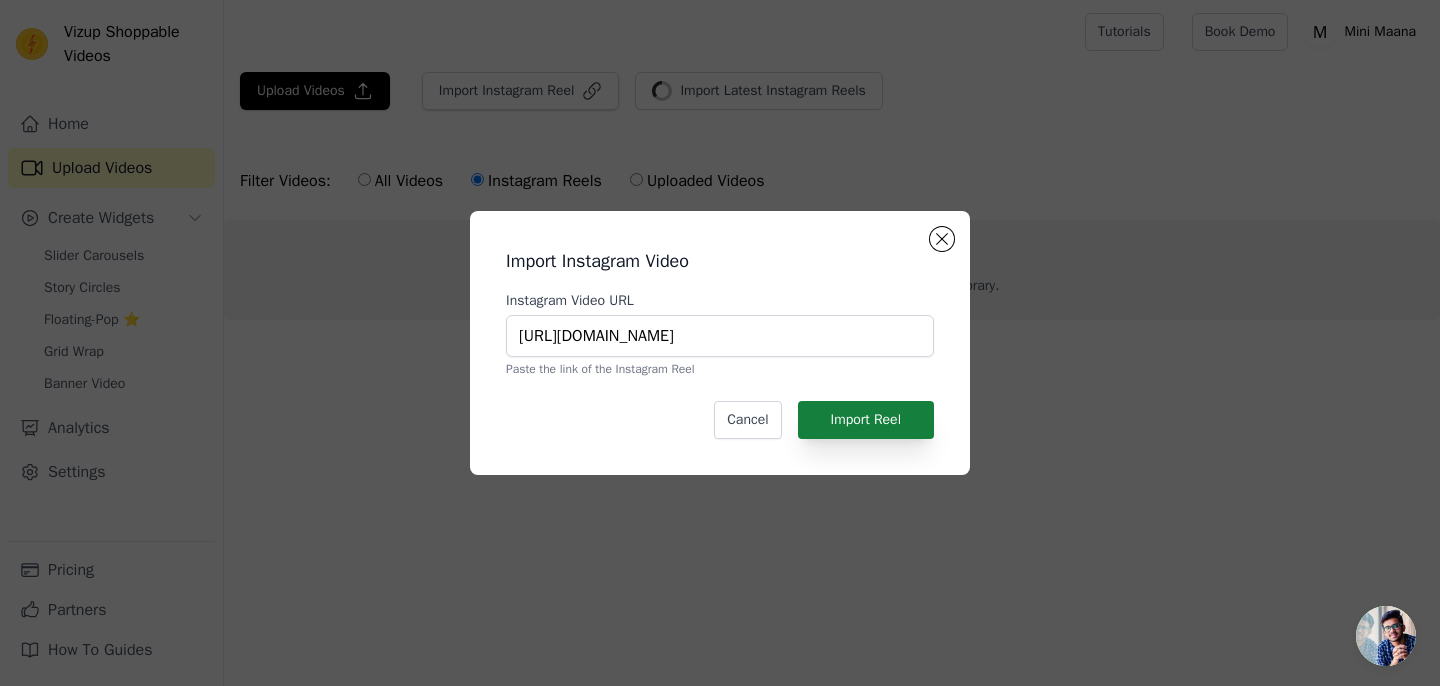scroll, scrollTop: 0, scrollLeft: 0, axis: both 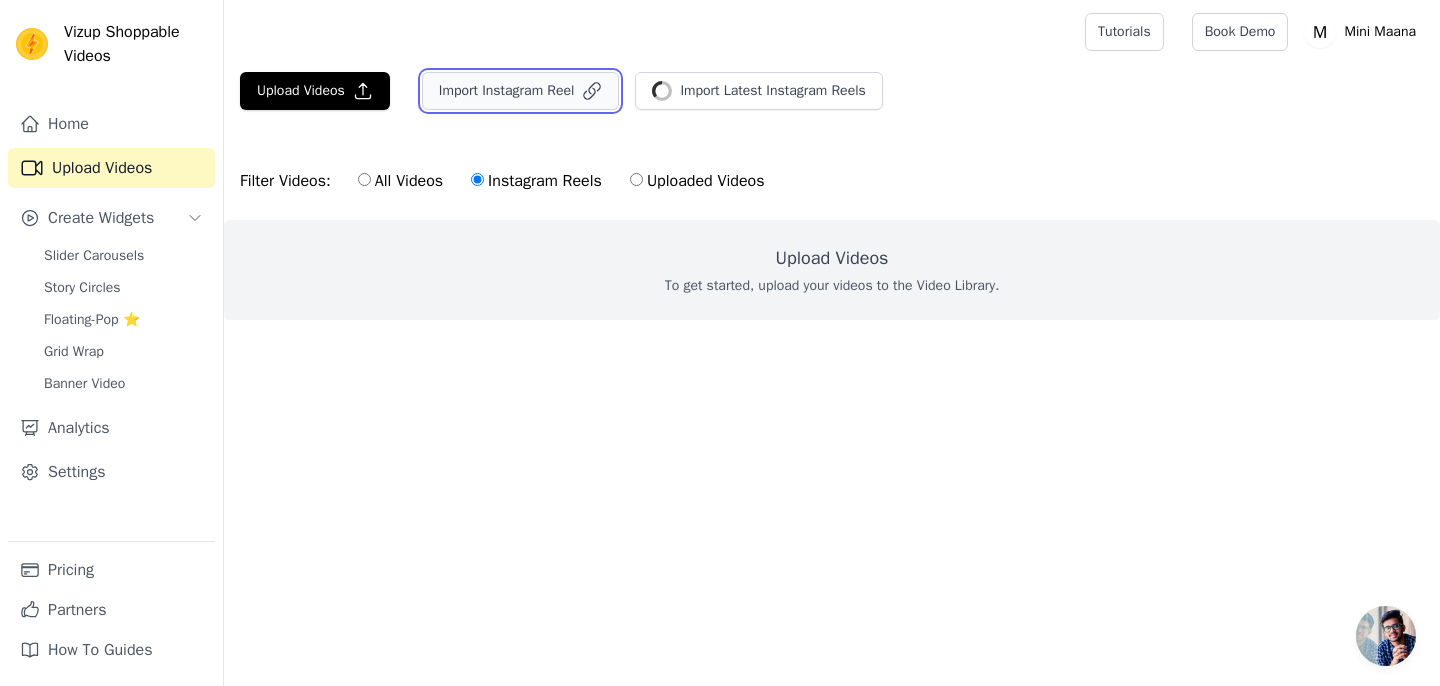 click on "Import Instagram Reel" at bounding box center [521, 91] 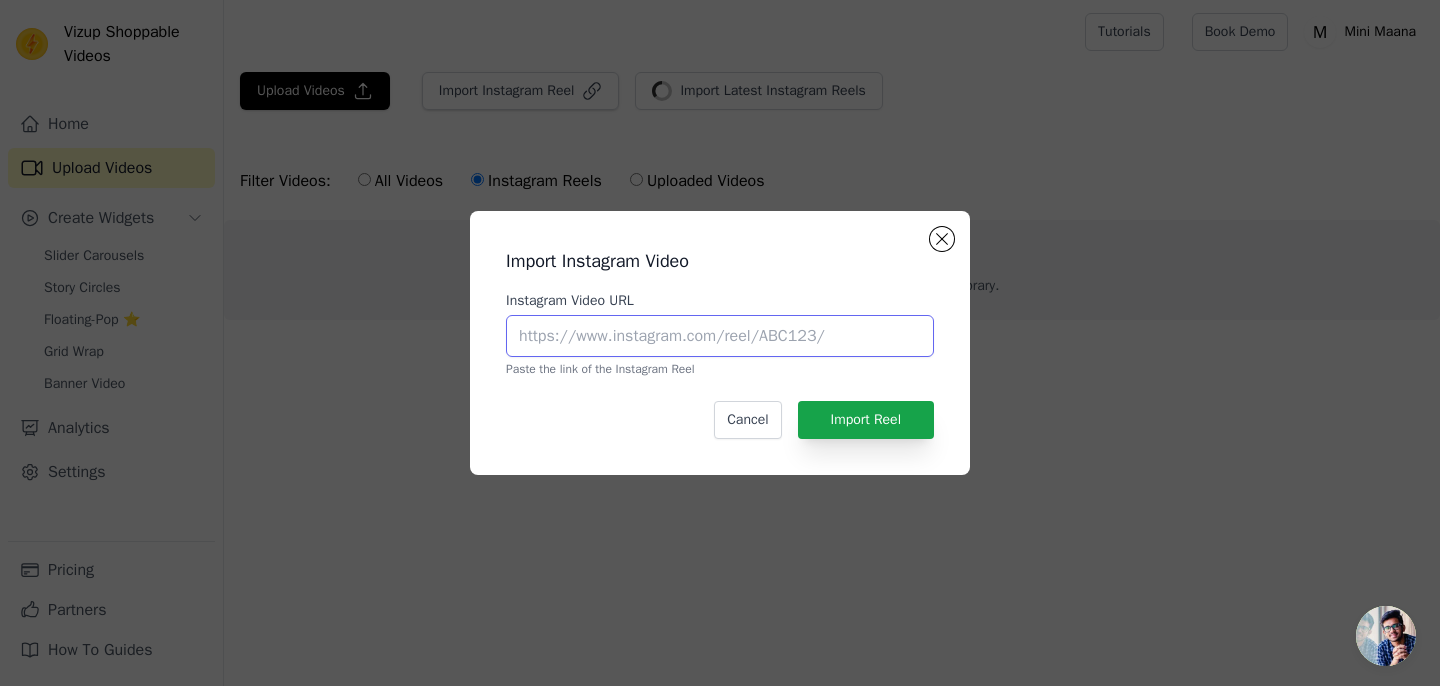click on "Instagram Video URL" at bounding box center (720, 336) 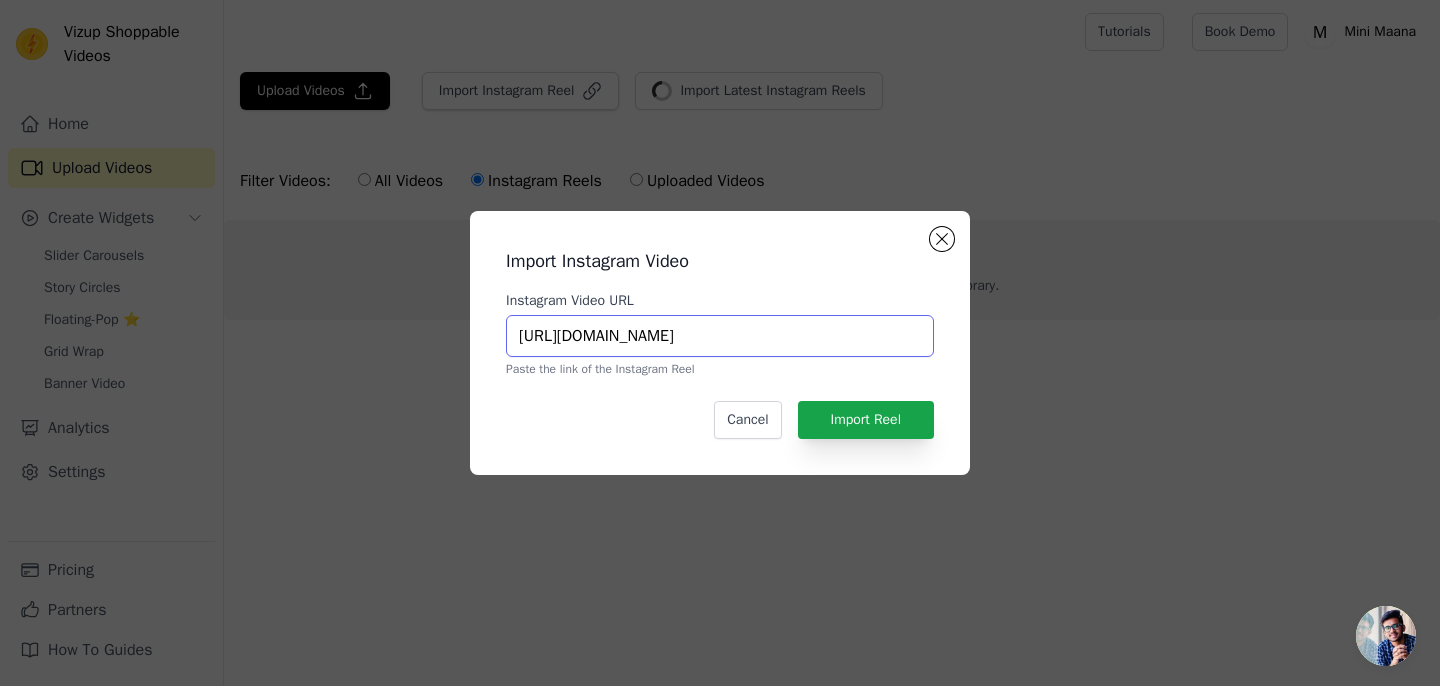 scroll, scrollTop: 0, scrollLeft: 359, axis: horizontal 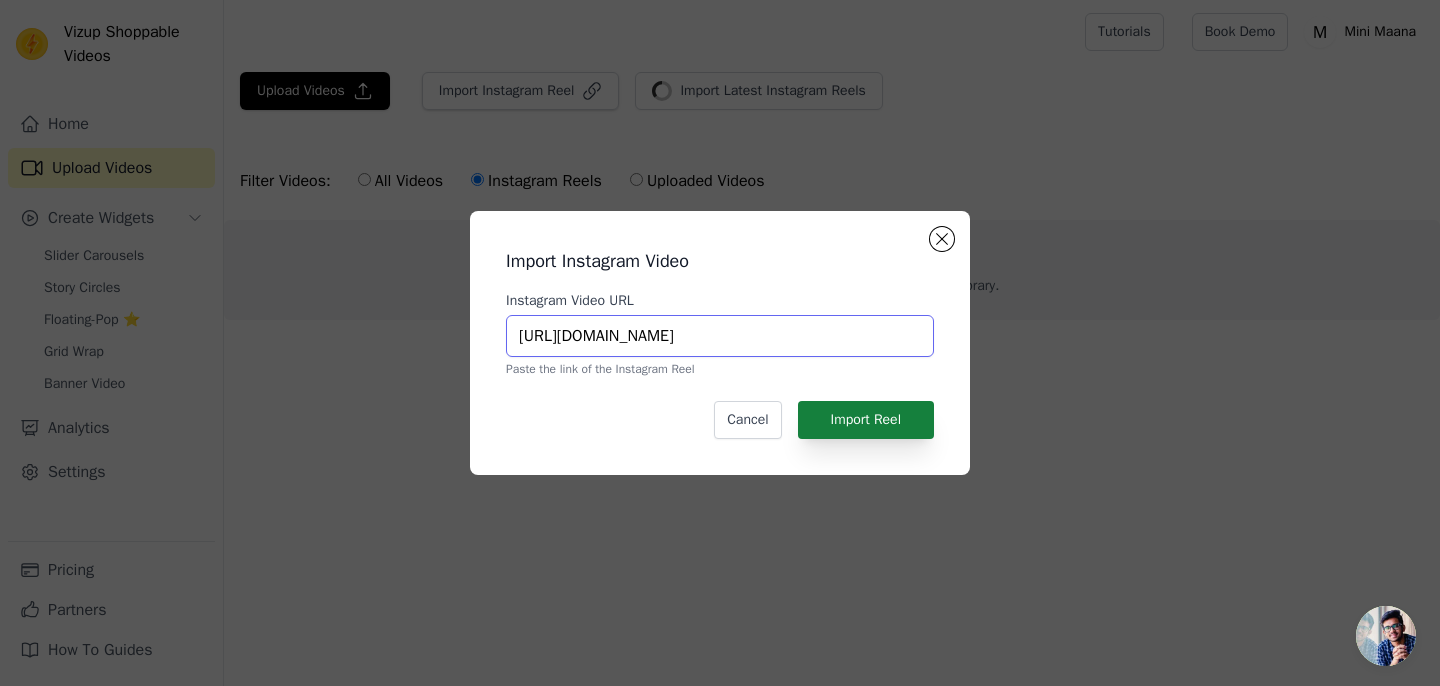 type on "https://www.instagram.com/reel/DL6uJxxvIiP/?utm_source=ig_web_copy_link&igsh=MzRlODBiNWFlZA==" 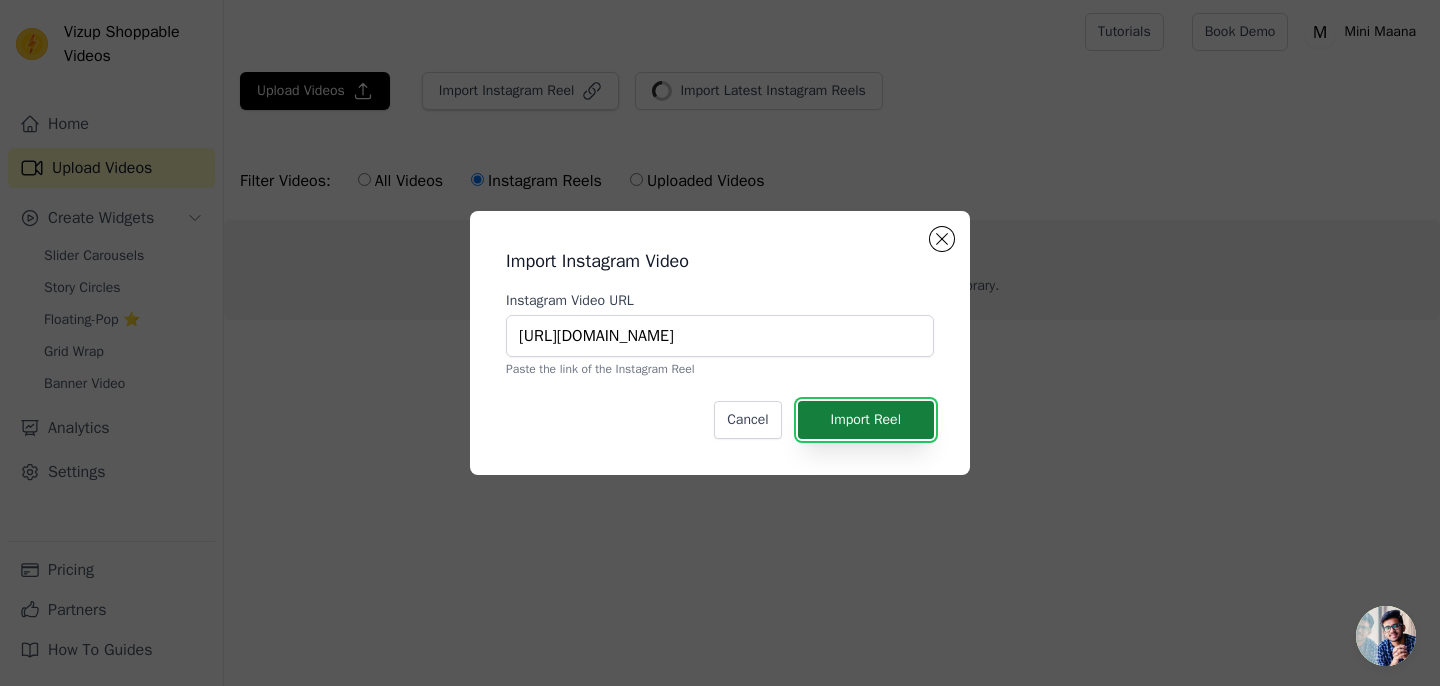 scroll, scrollTop: 0, scrollLeft: 0, axis: both 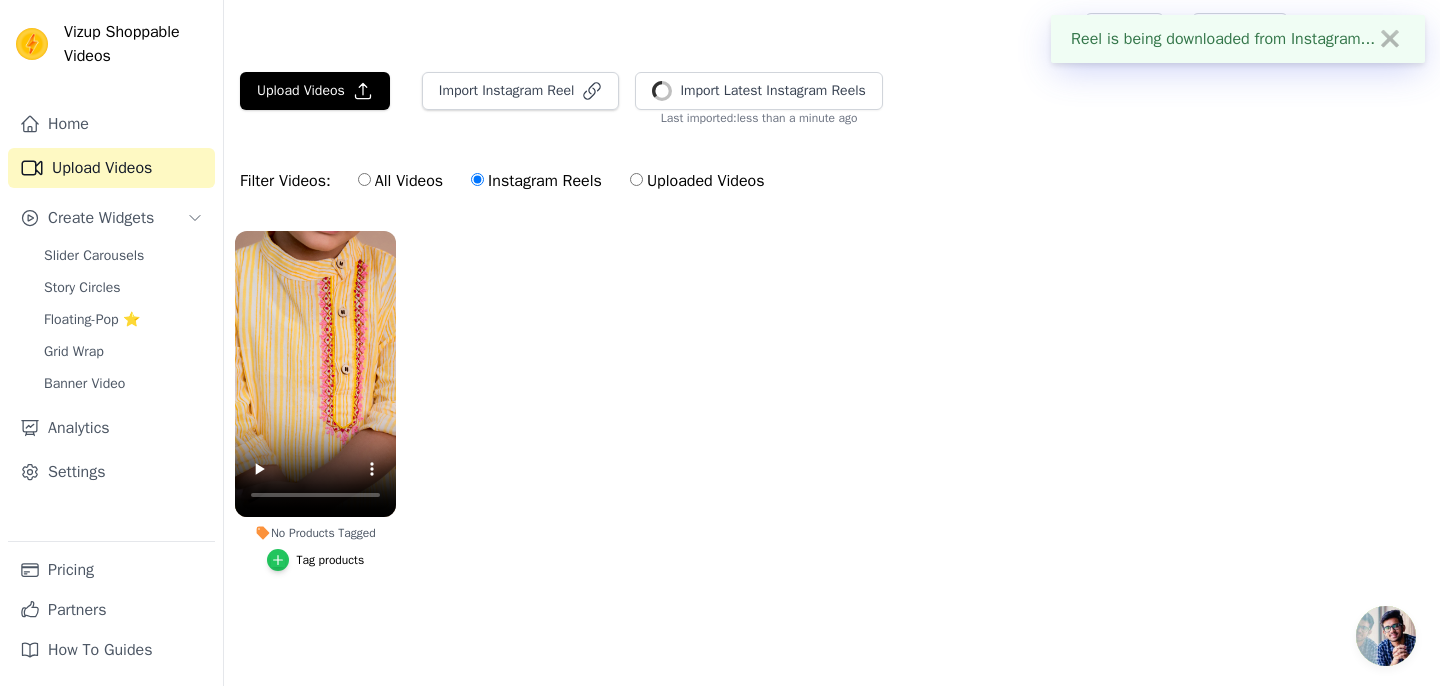 click 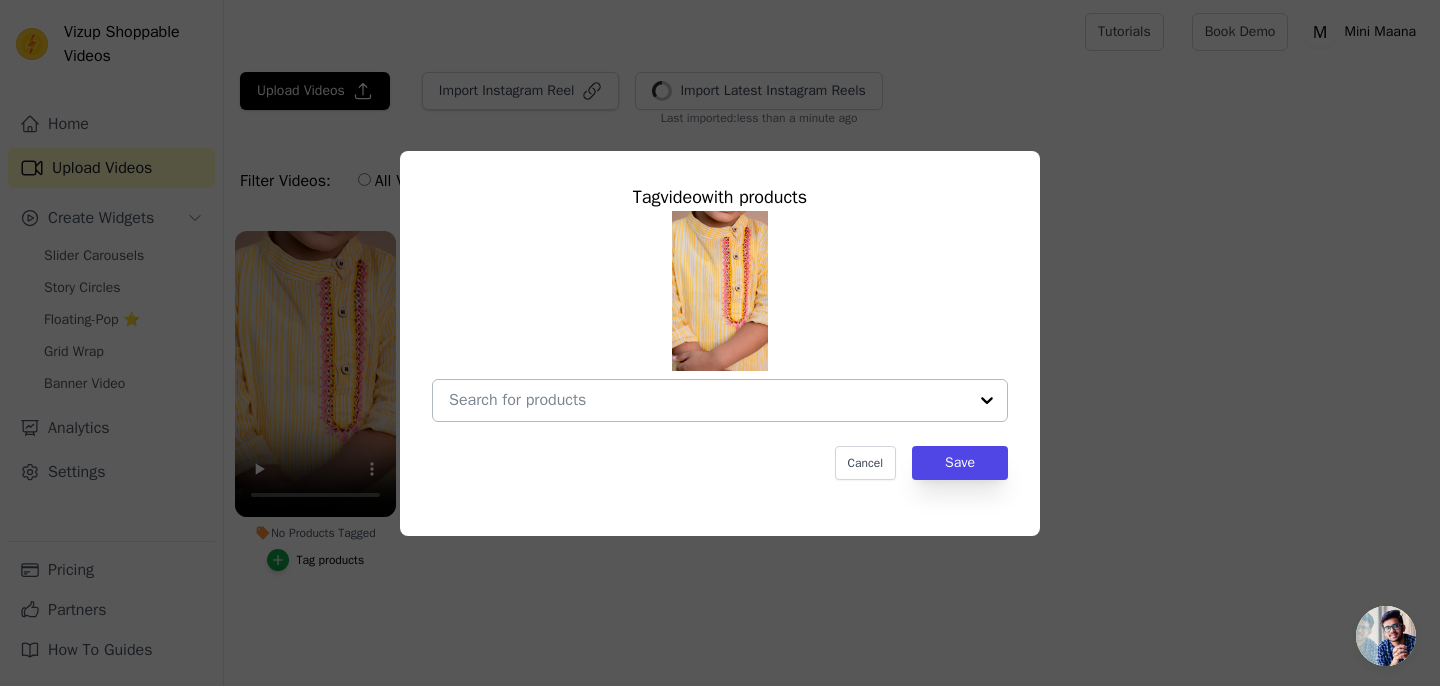 click on "No Products Tagged     Tag  video  with products                         Cancel   Save     Tag products" at bounding box center [708, 400] 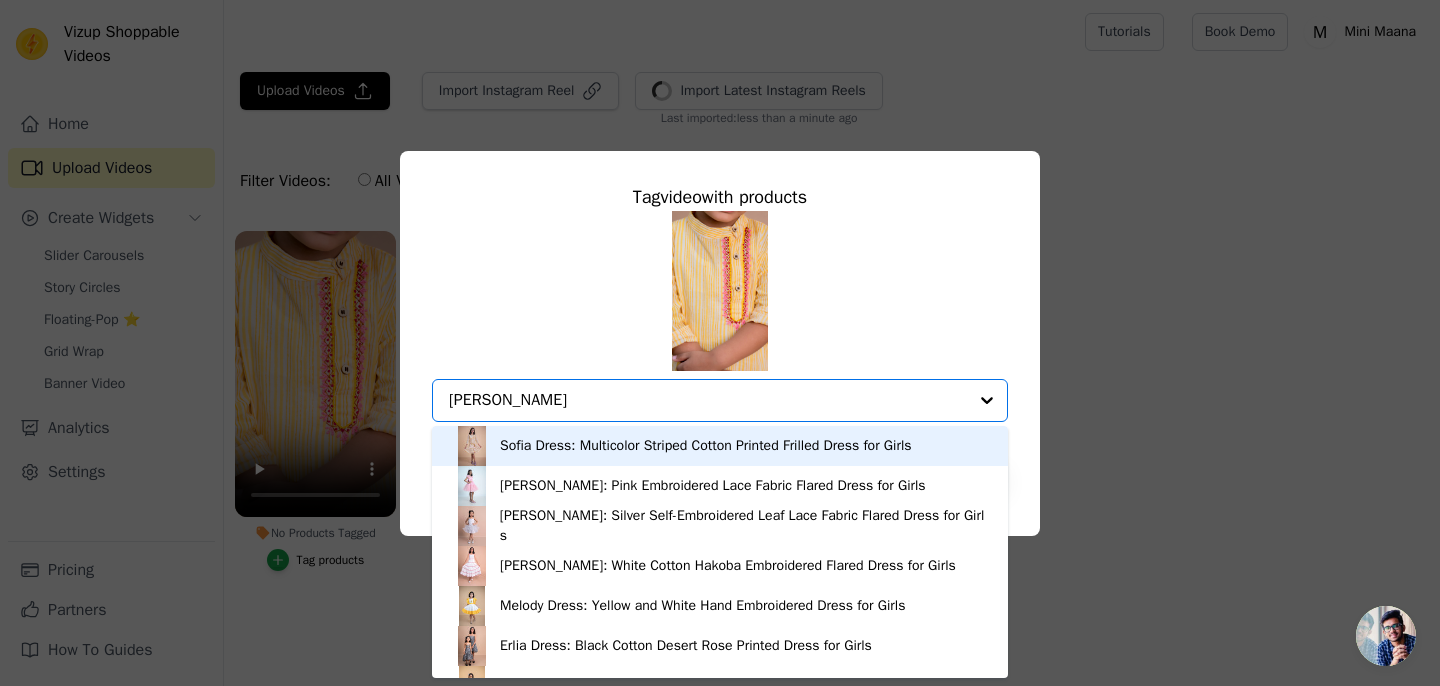type on "kurta" 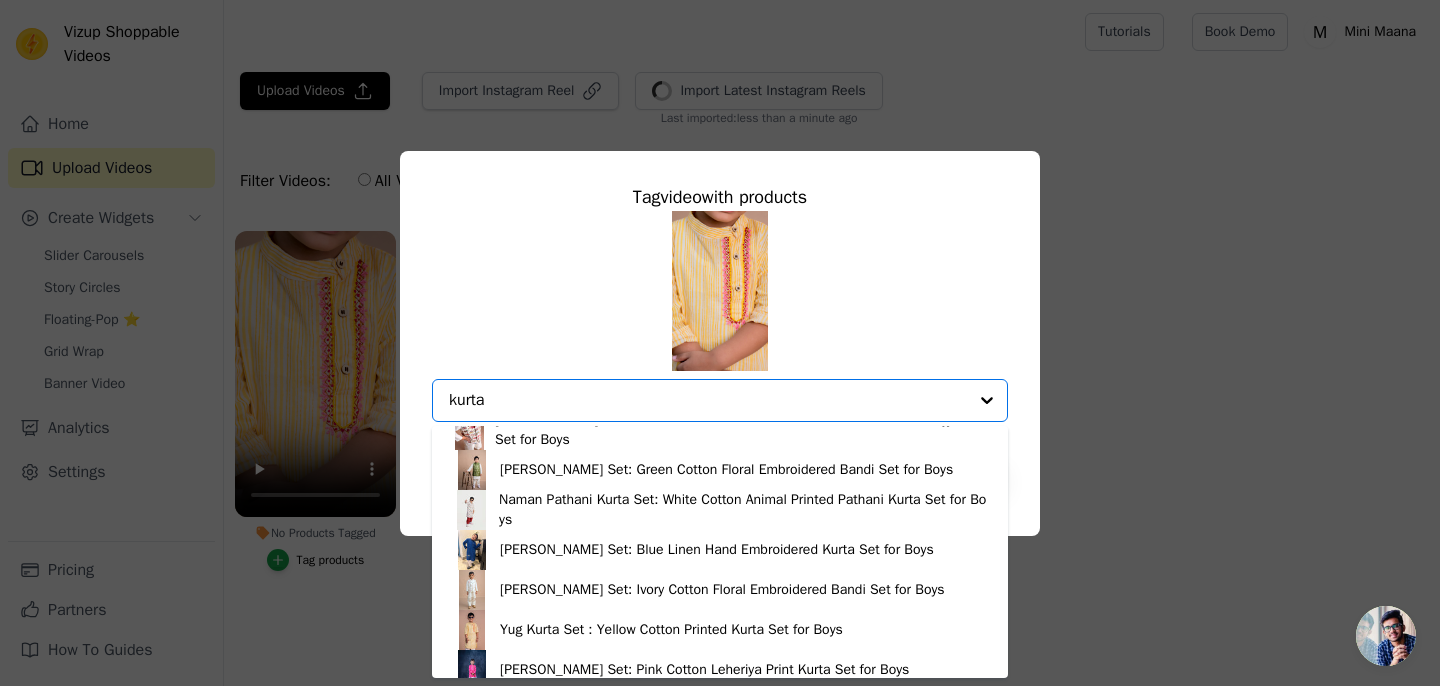 scroll, scrollTop: 258, scrollLeft: 0, axis: vertical 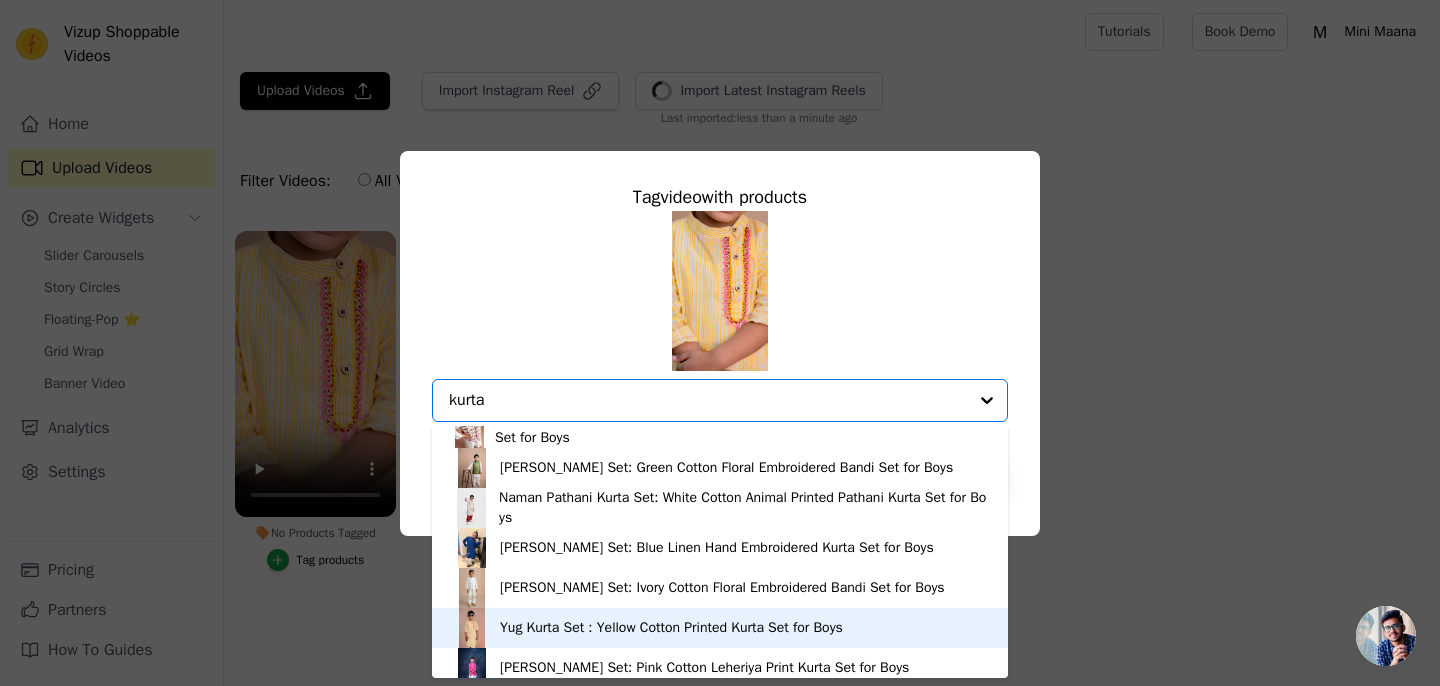 click on "Yug Kurta Set : Yellow Cotton Printed Kurta Set for Boys" at bounding box center [671, 628] 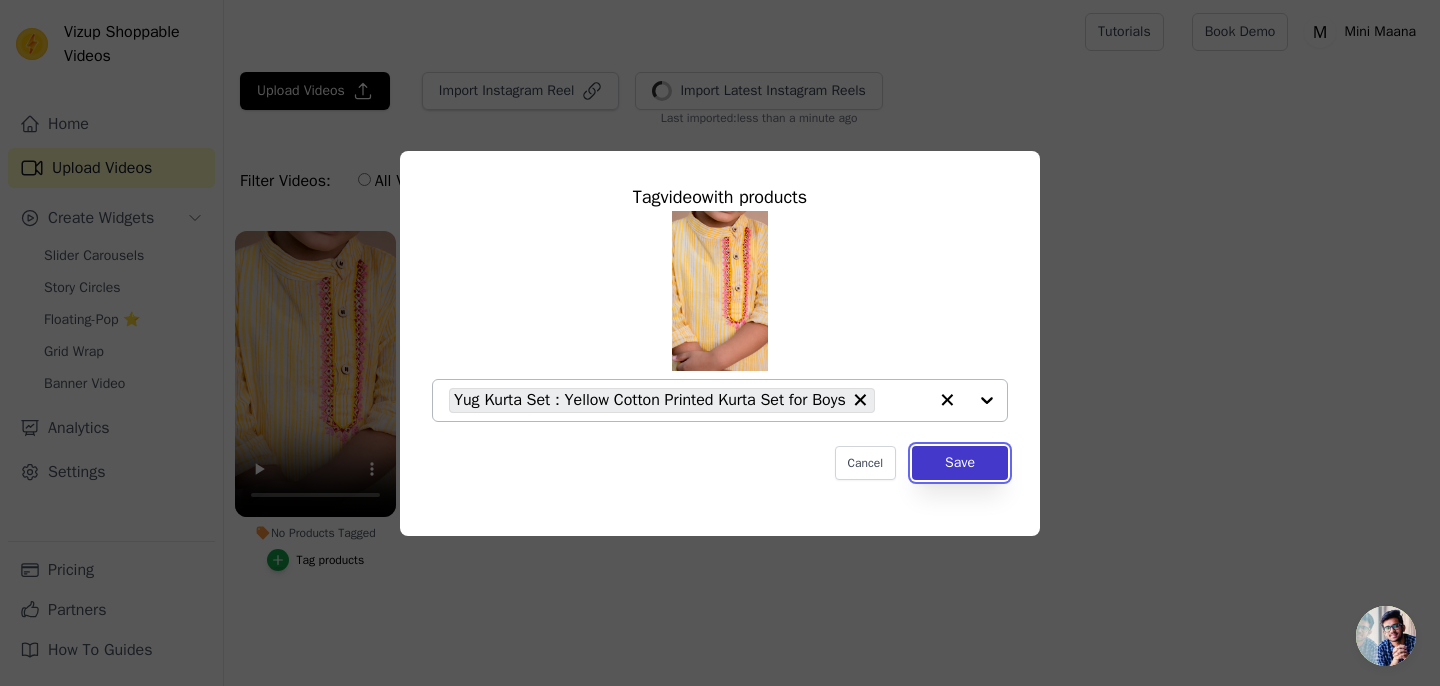 click on "Save" at bounding box center (960, 463) 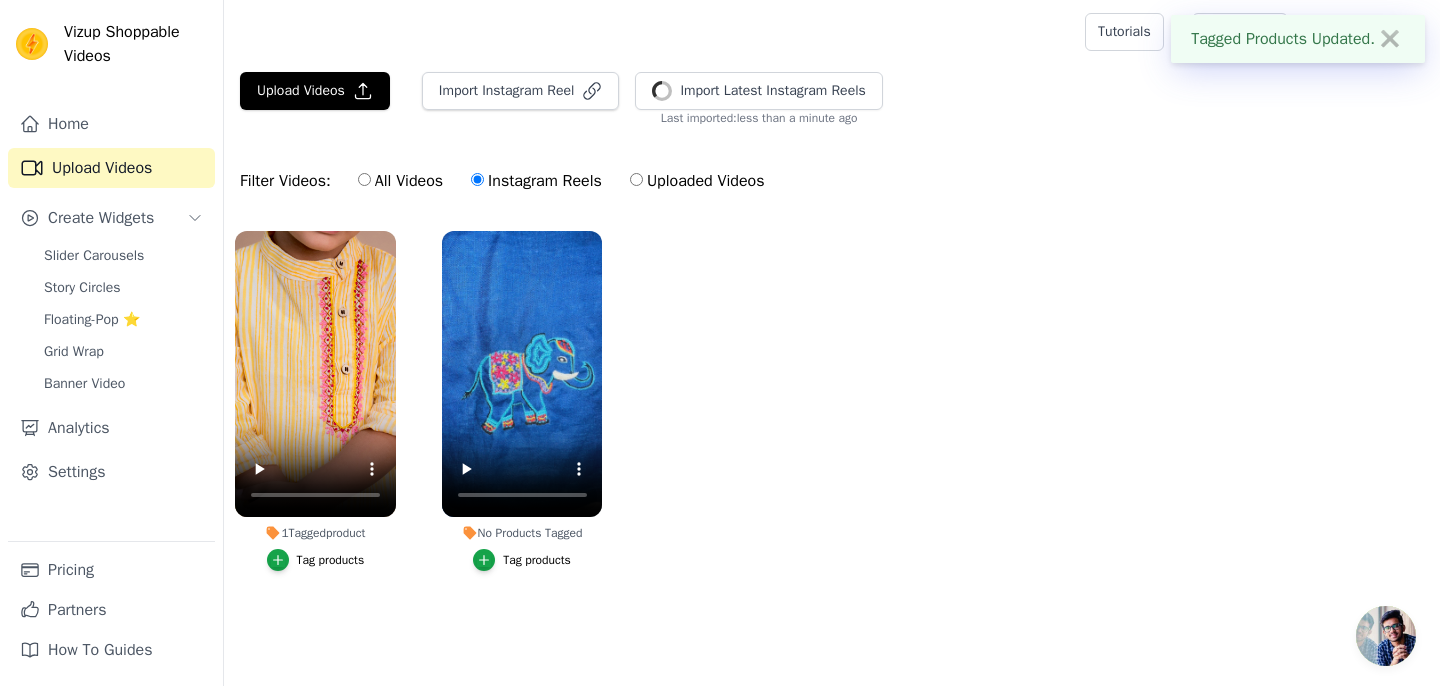 click on "Tag products" at bounding box center (537, 560) 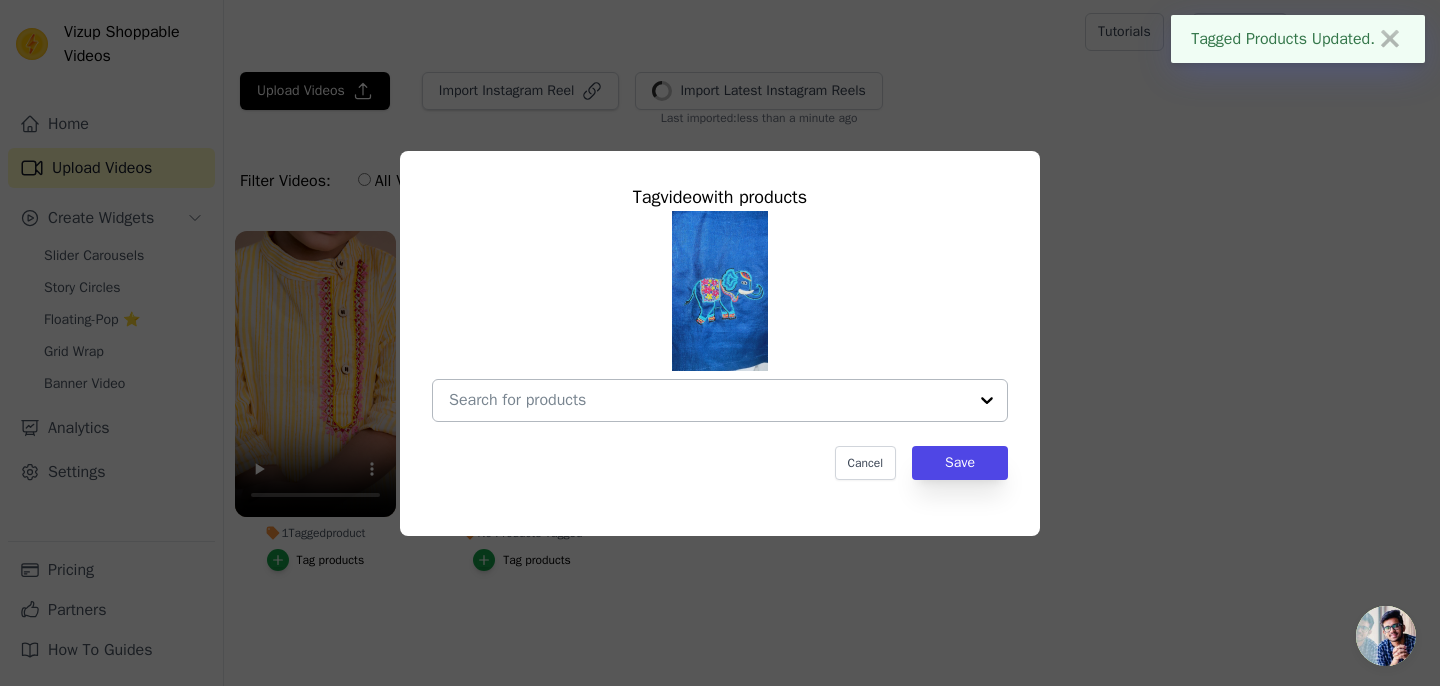 click on "No Products Tagged     Tag  video  with products                         Cancel   Save     Tag products" at bounding box center [708, 400] 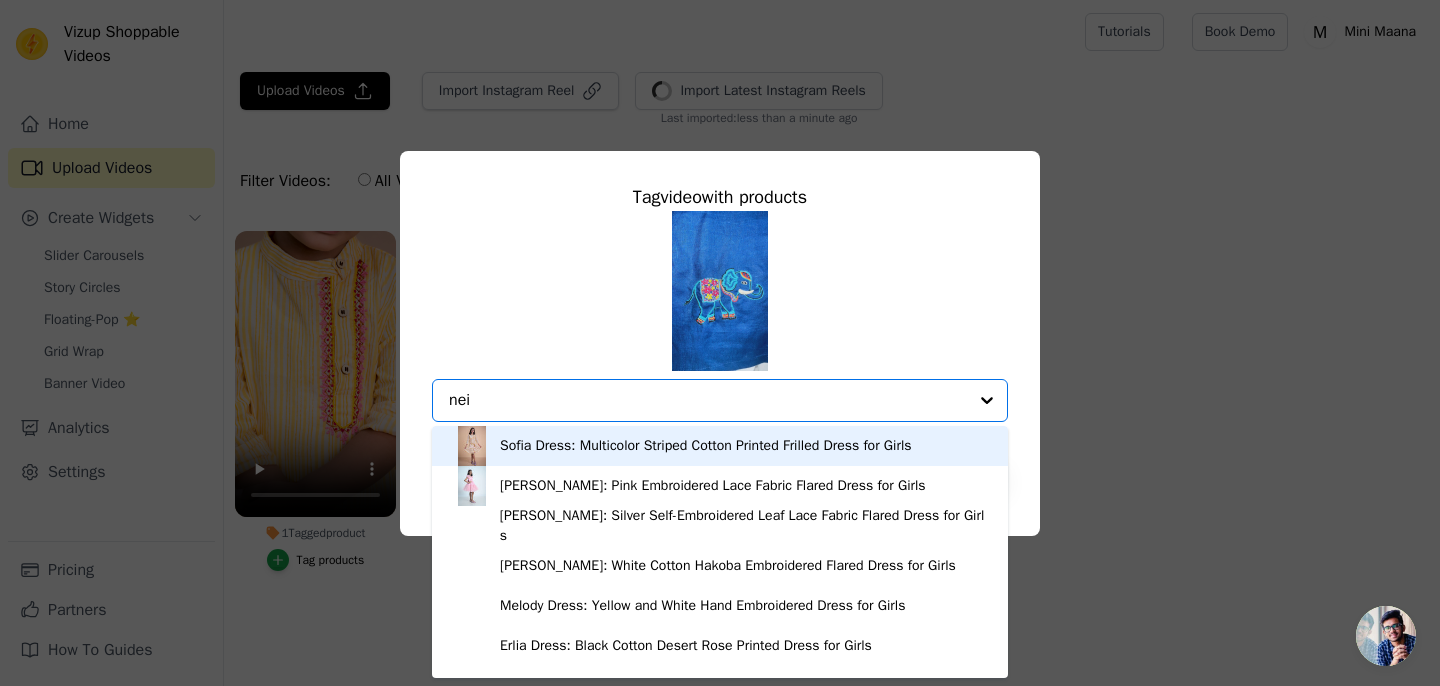 type on "neil" 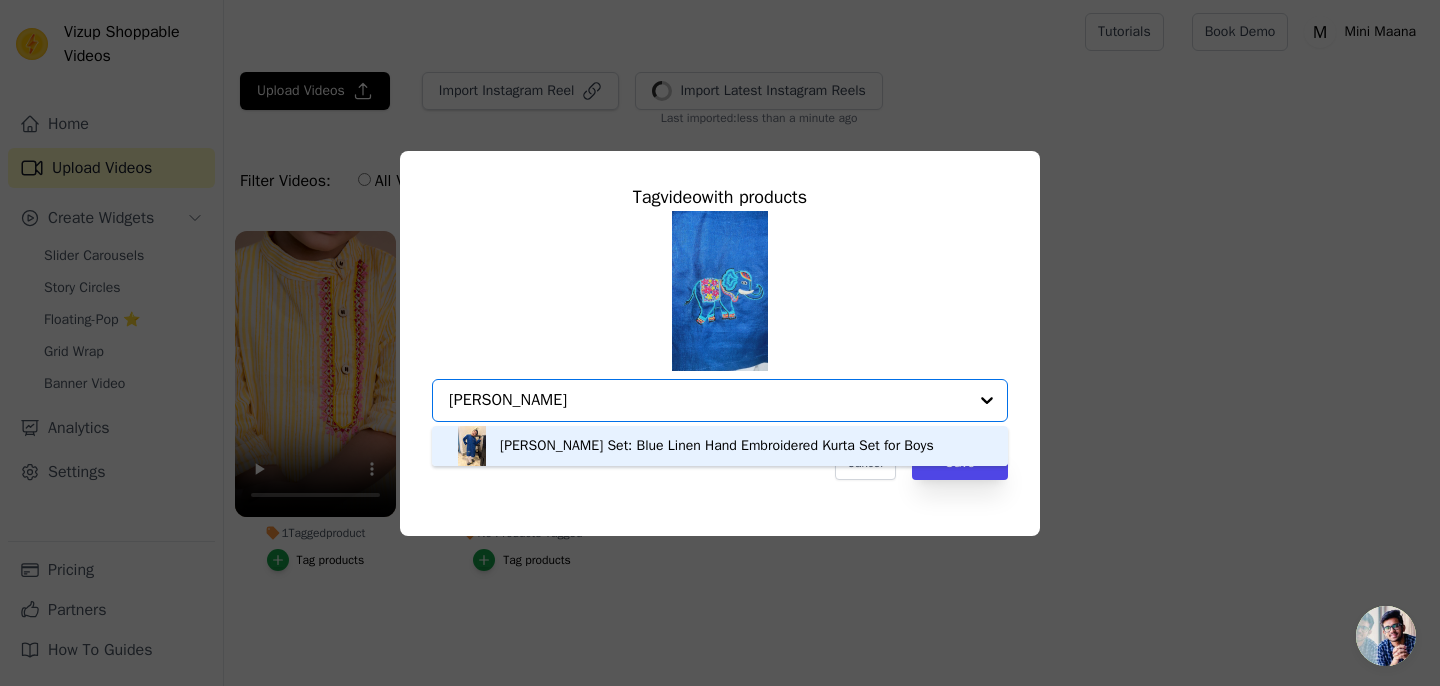 click on "Neil Kurta Set: Blue Linen Hand Embroidered Kurta Set for Boys" at bounding box center [717, 446] 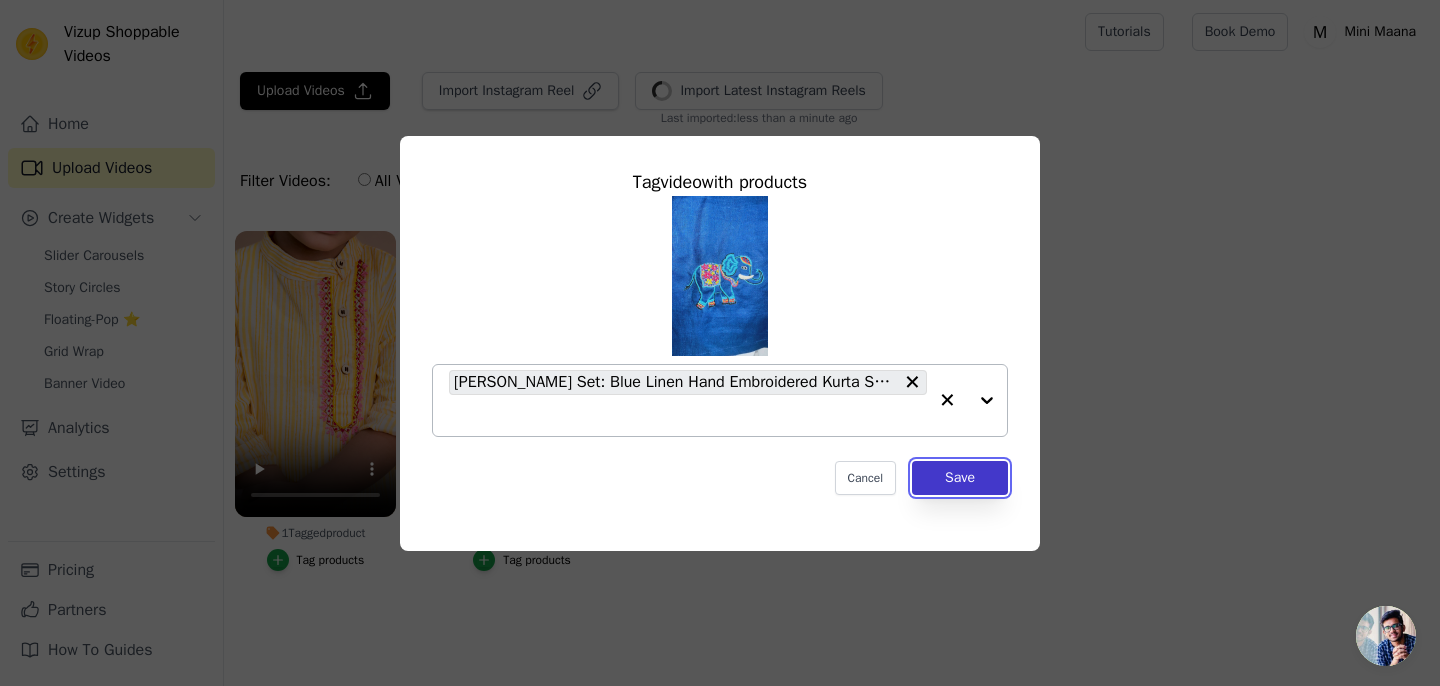 click on "Save" at bounding box center (960, 478) 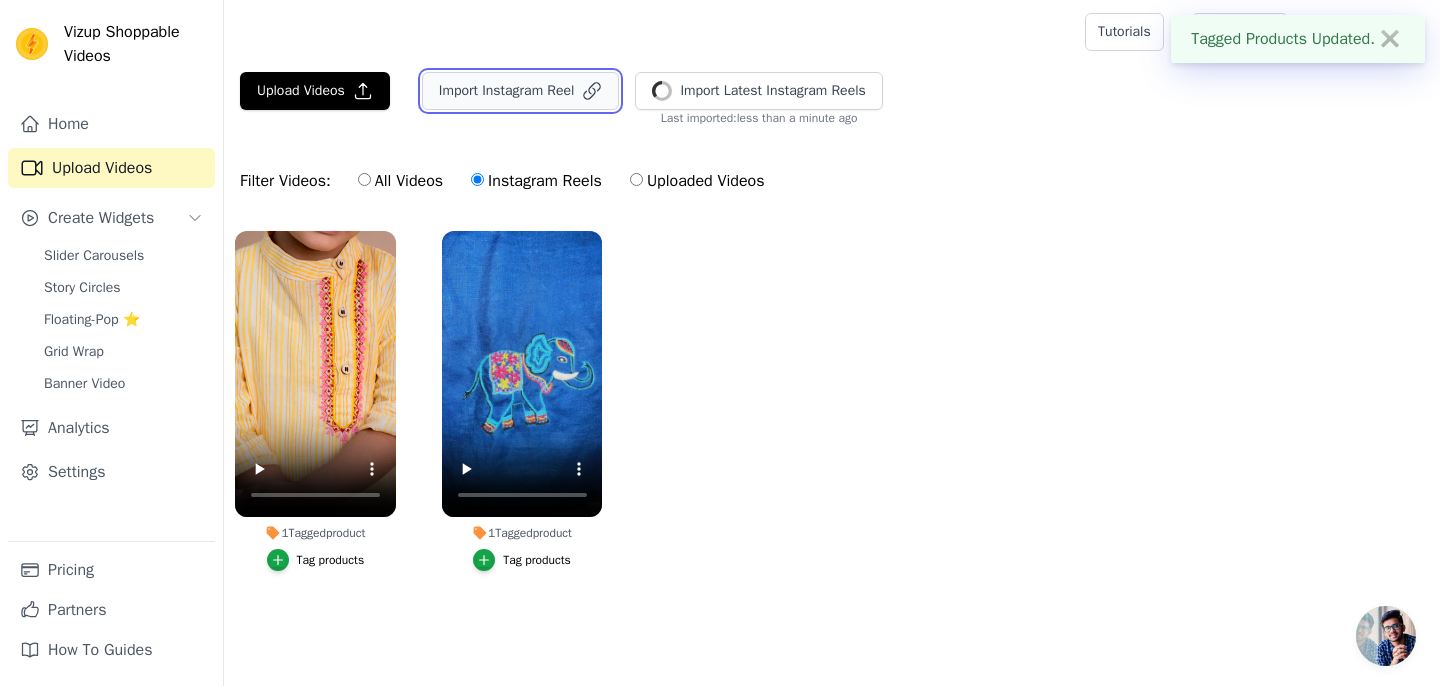 click 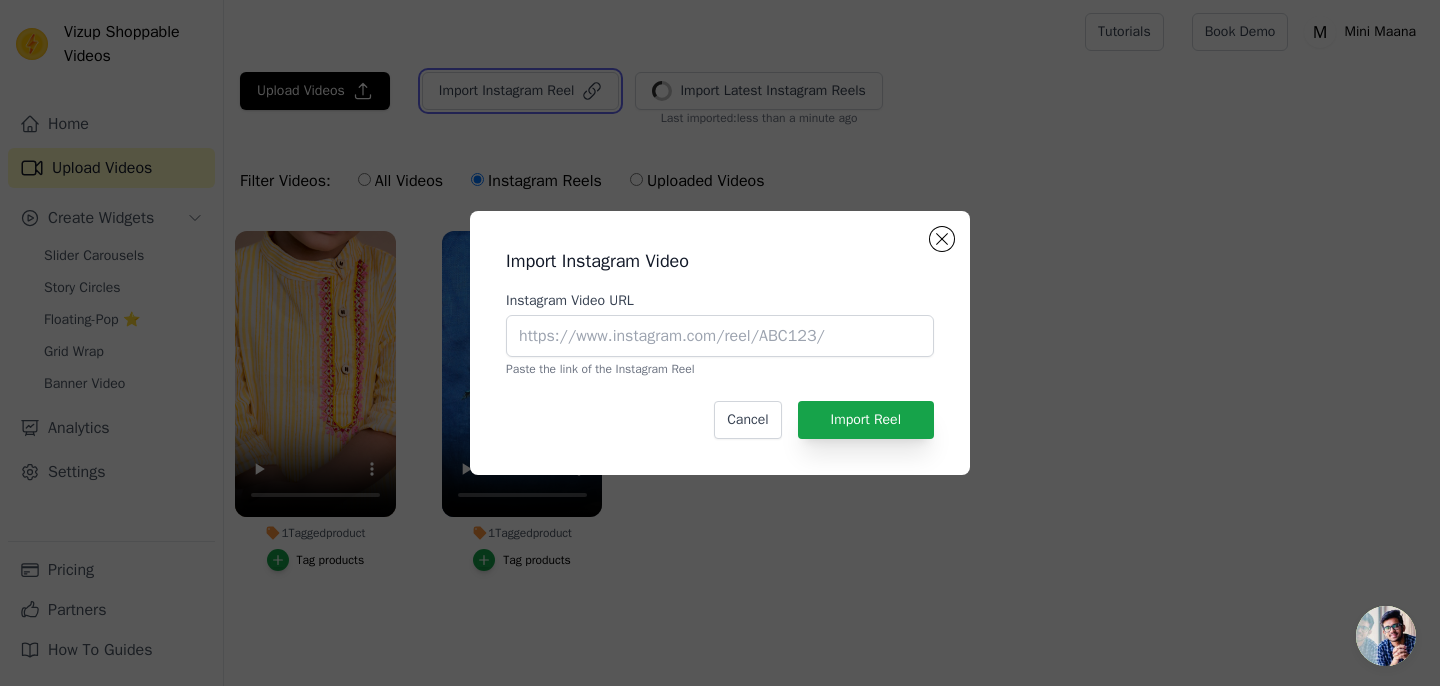 type 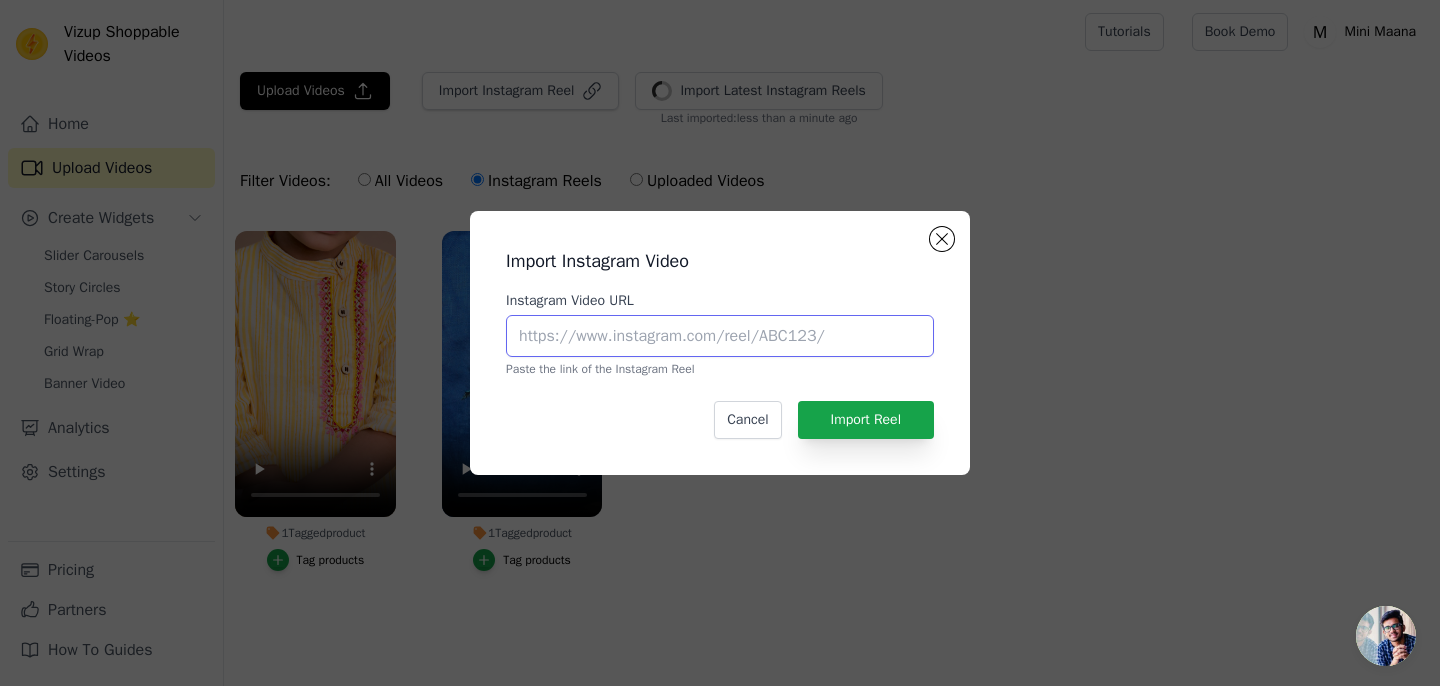 click on "Instagram Video URL" at bounding box center [720, 336] 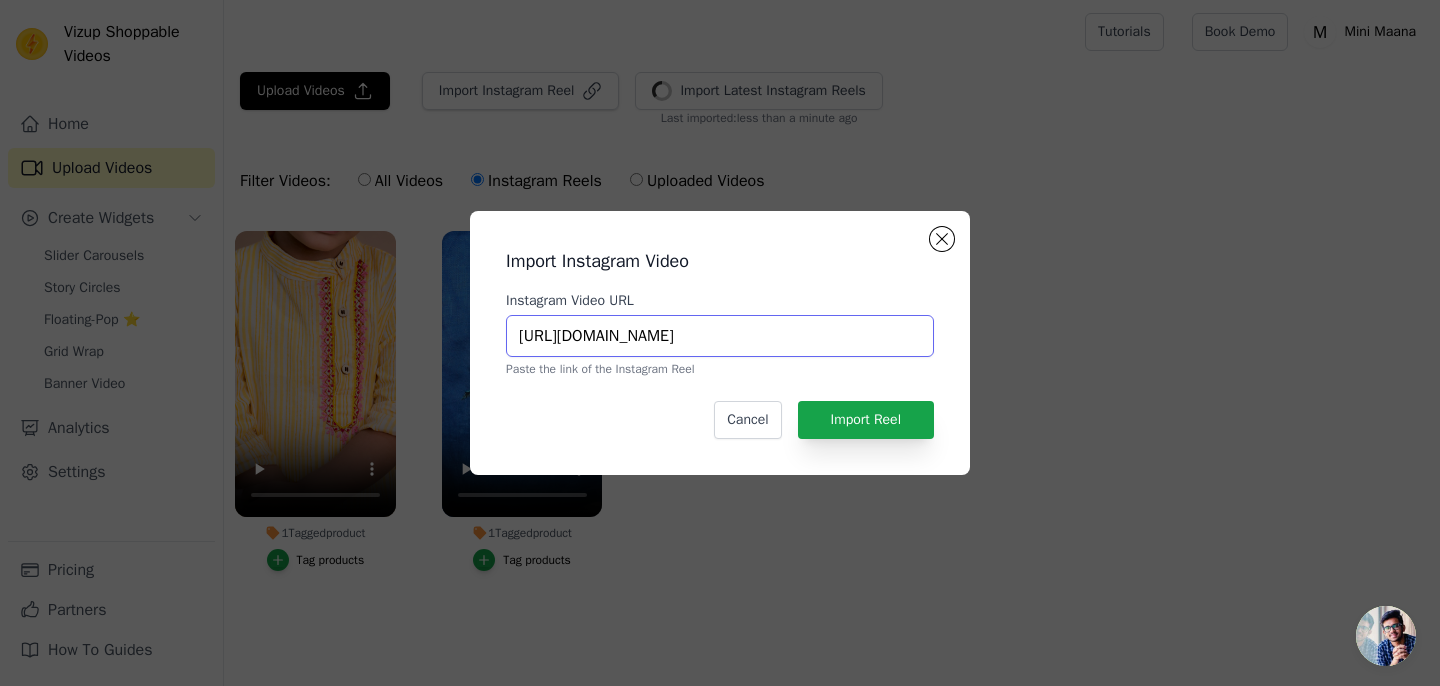 scroll, scrollTop: 0, scrollLeft: 68, axis: horizontal 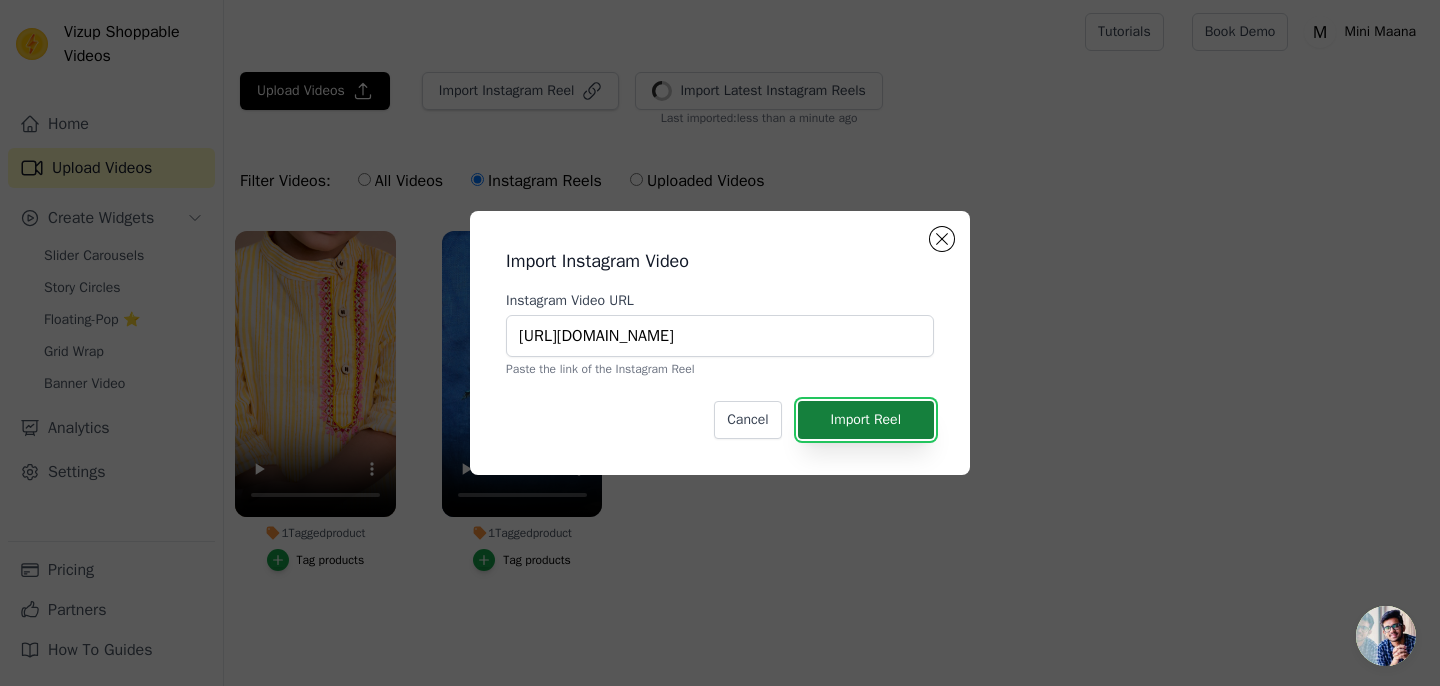 click on "Import Reel" at bounding box center [866, 420] 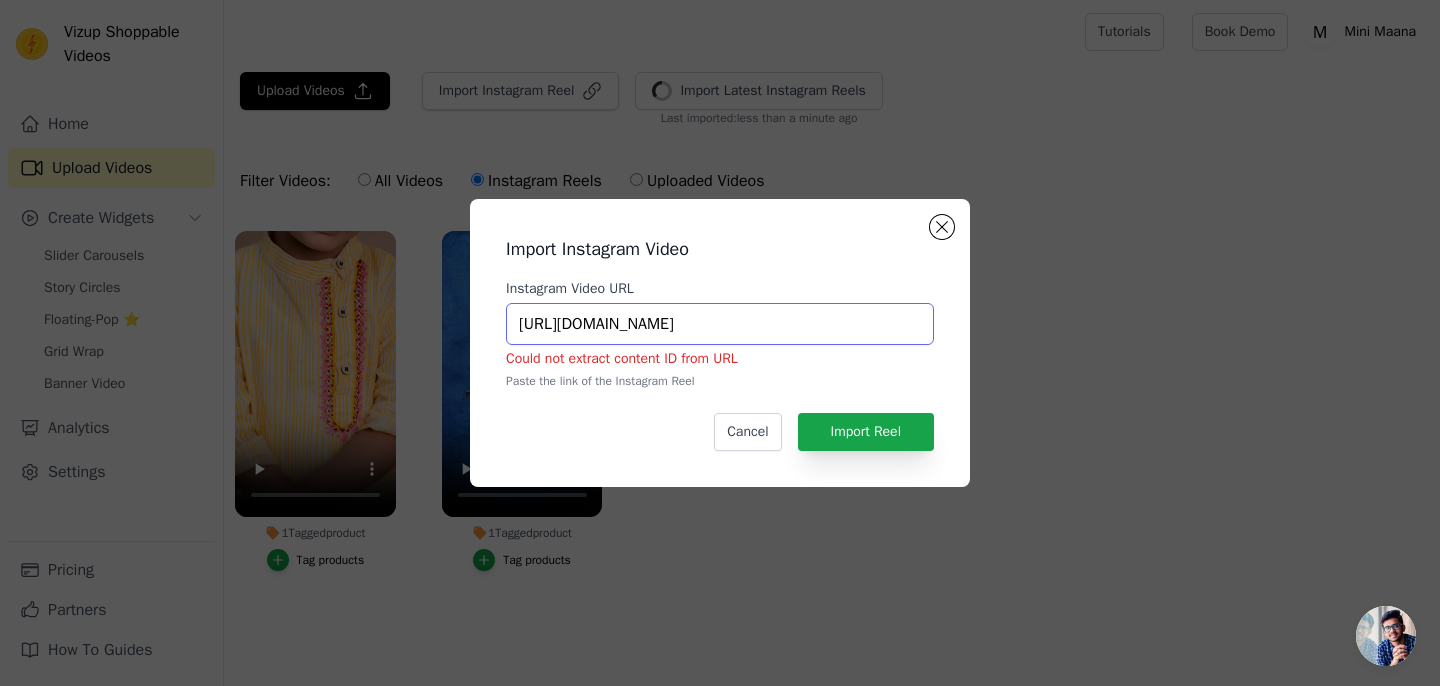 click on "https://www.instagram.com/shopminimaana/reel/DKtW_M3oUq8/" at bounding box center [720, 324] 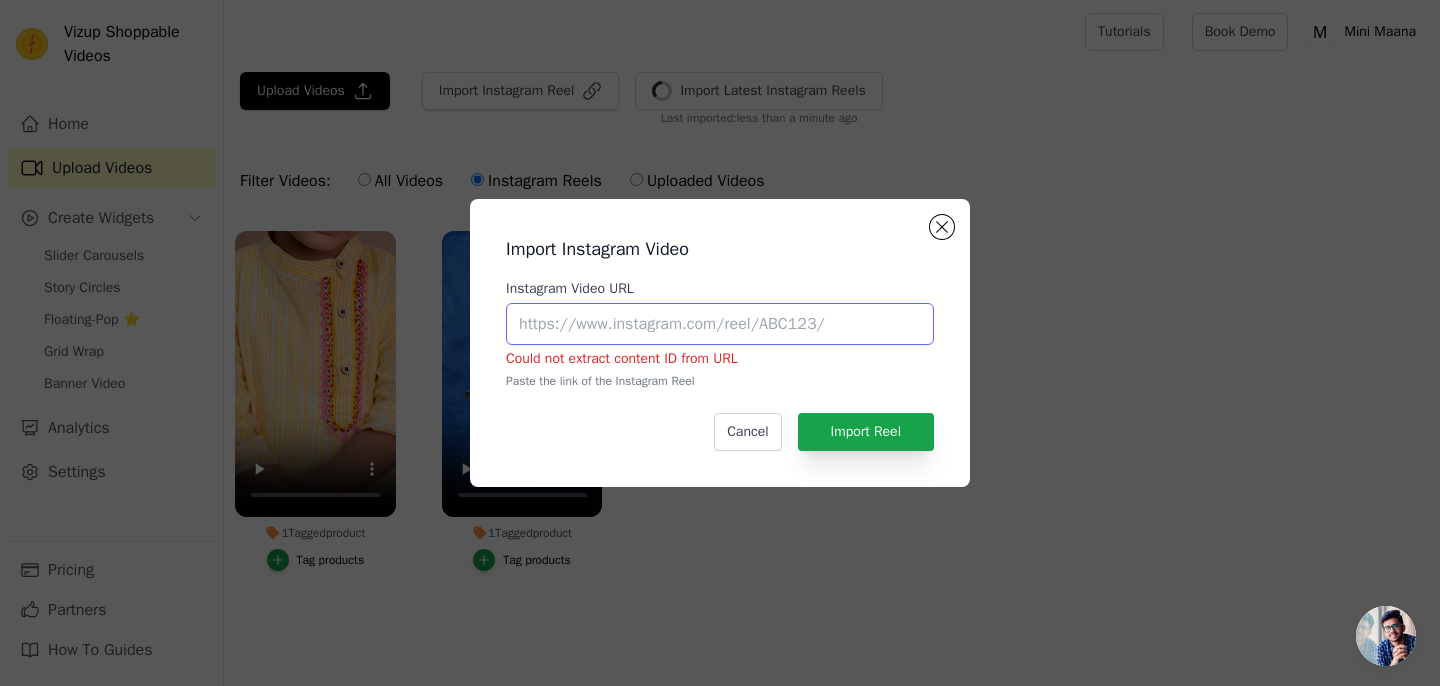 click on "Instagram Video URL" at bounding box center (720, 324) 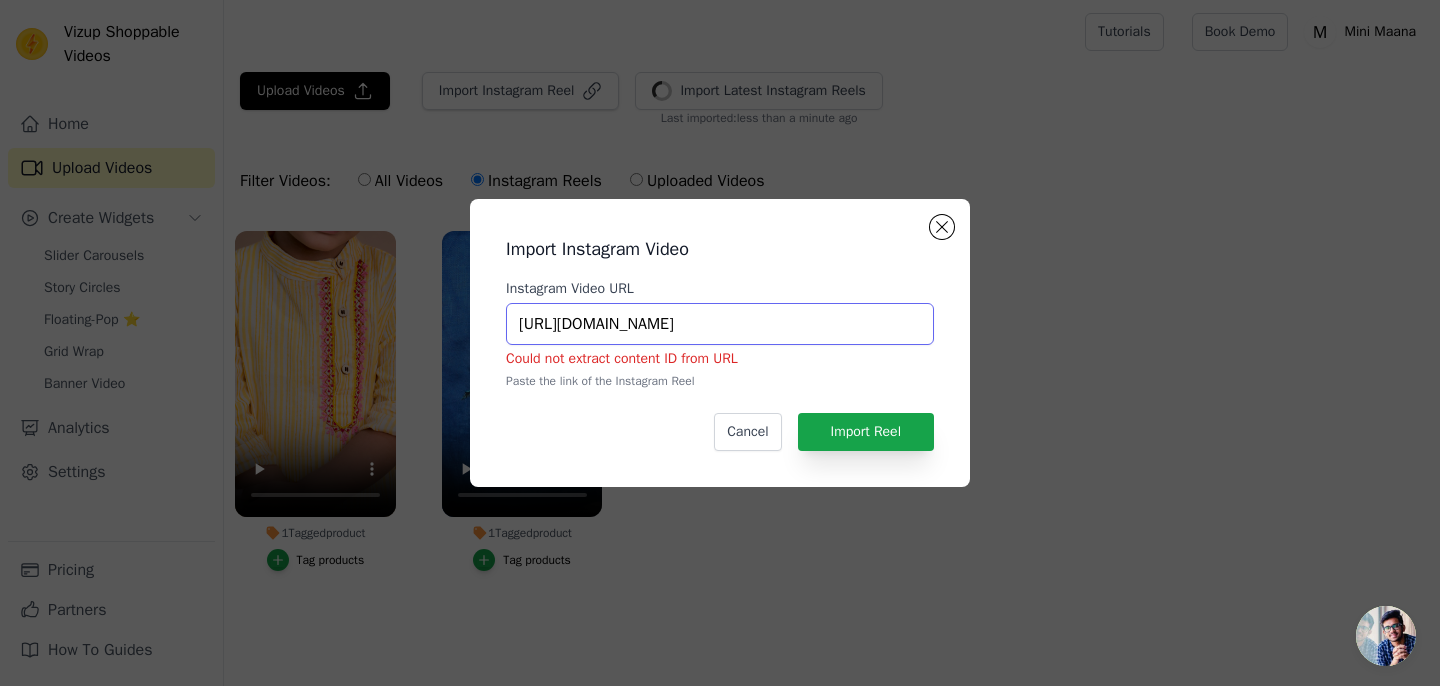 scroll, scrollTop: 0, scrollLeft: 383, axis: horizontal 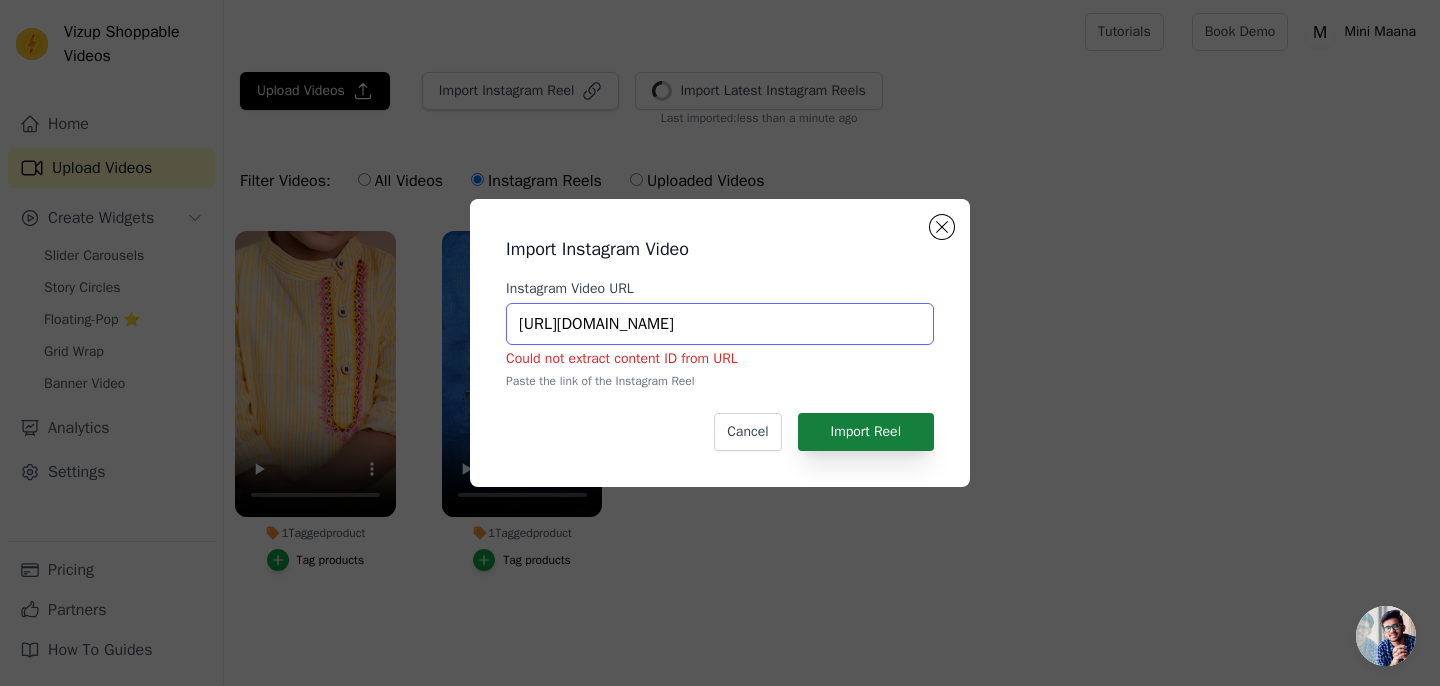 type on "https://www.instagram.com/reel/DKtW_M3oUq8/?utm_source=ig_web_copy_link&igsh=MzRlODBiNWFlZA==" 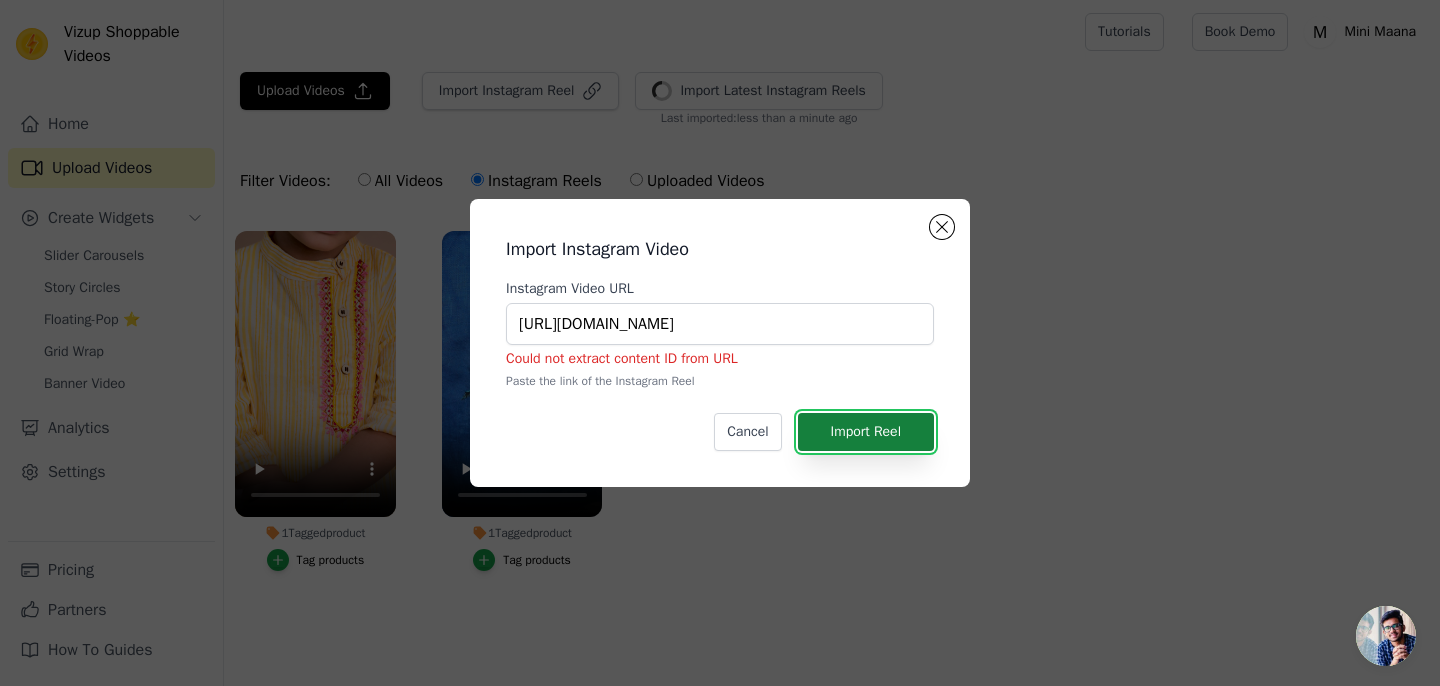 scroll, scrollTop: 0, scrollLeft: 0, axis: both 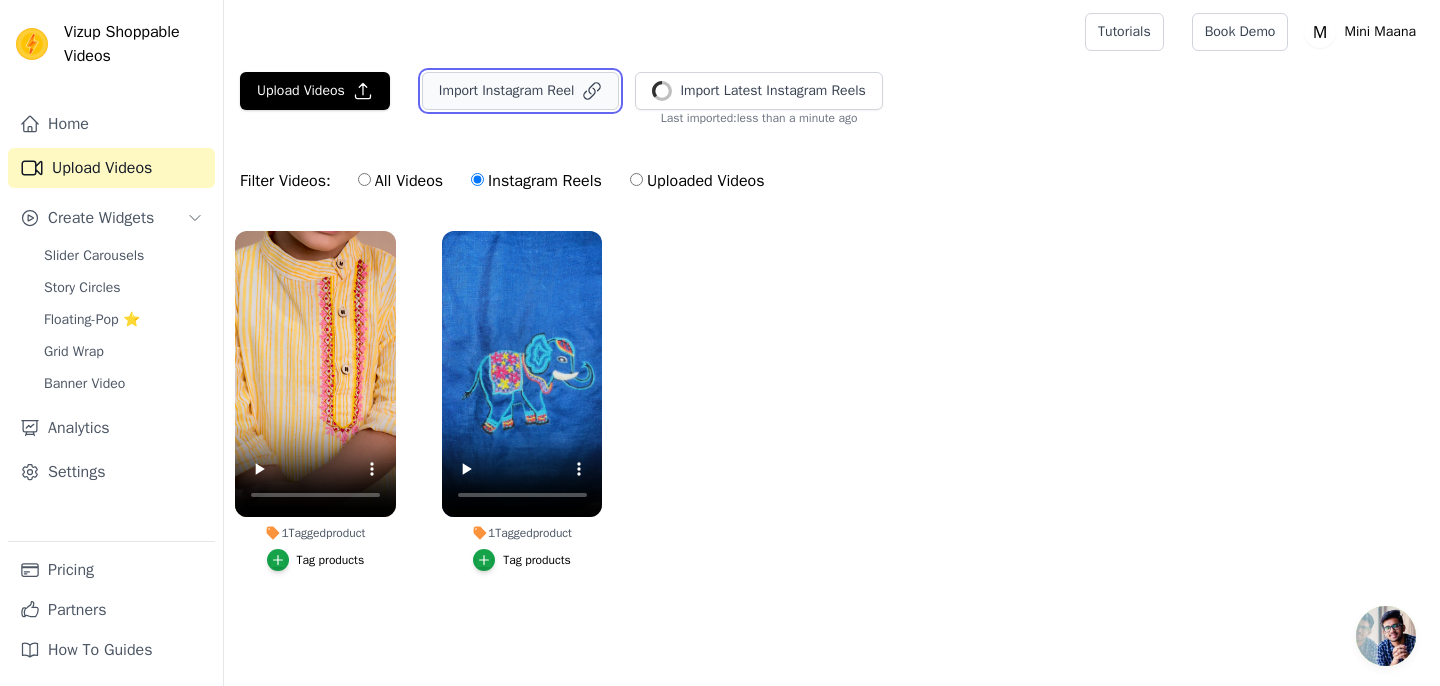 click on "Import Instagram Reel" at bounding box center [521, 91] 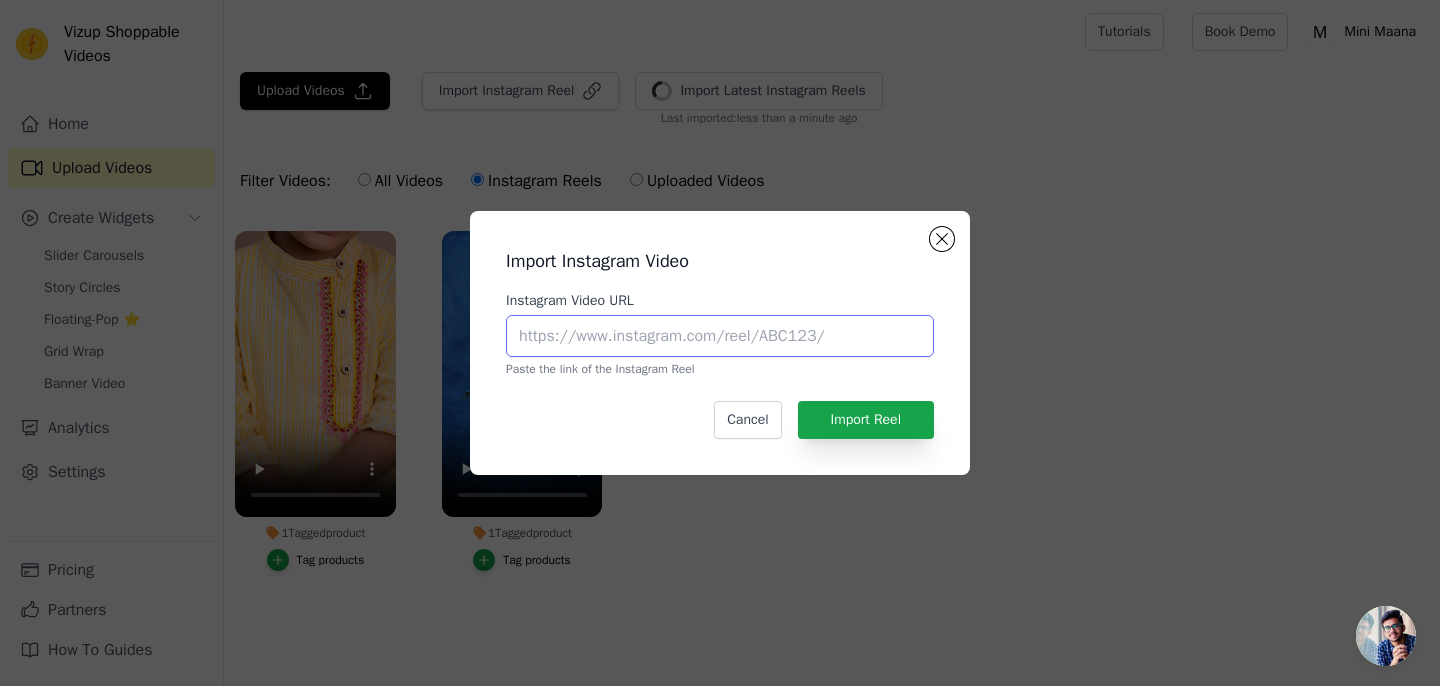 click on "Instagram Video URL" at bounding box center (720, 336) 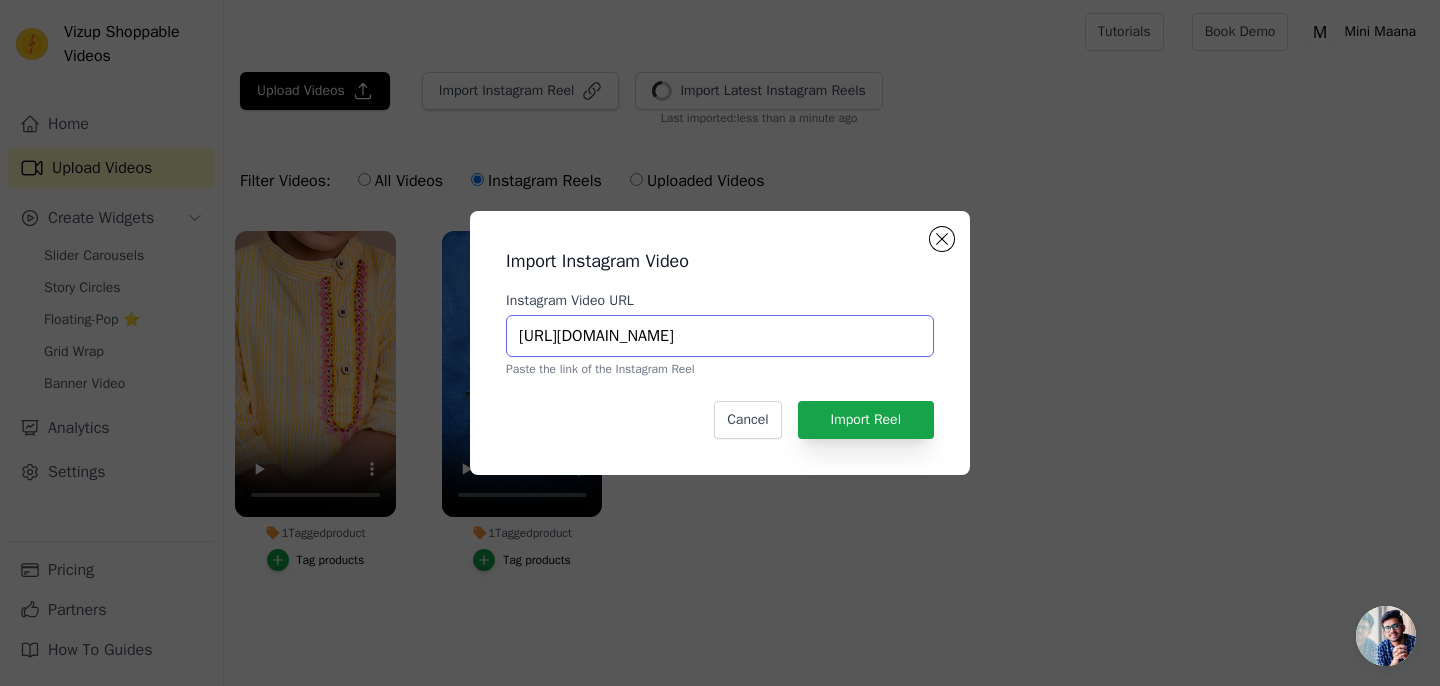 scroll, scrollTop: 0, scrollLeft: 370, axis: horizontal 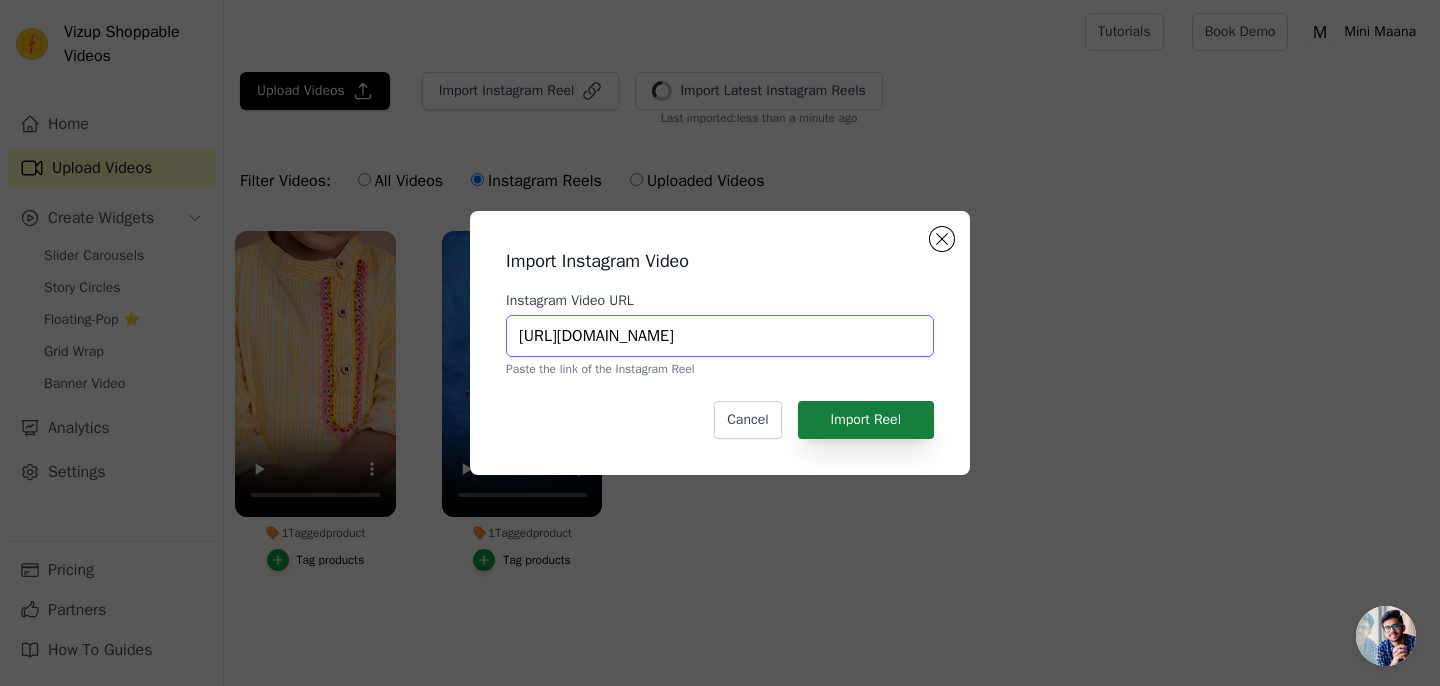 type on "https://www.instagram.com/reel/C_qPwLxI0Xe/?utm_source=ig_web_copy_link&igsh=MzRlODBiNWFlZA==" 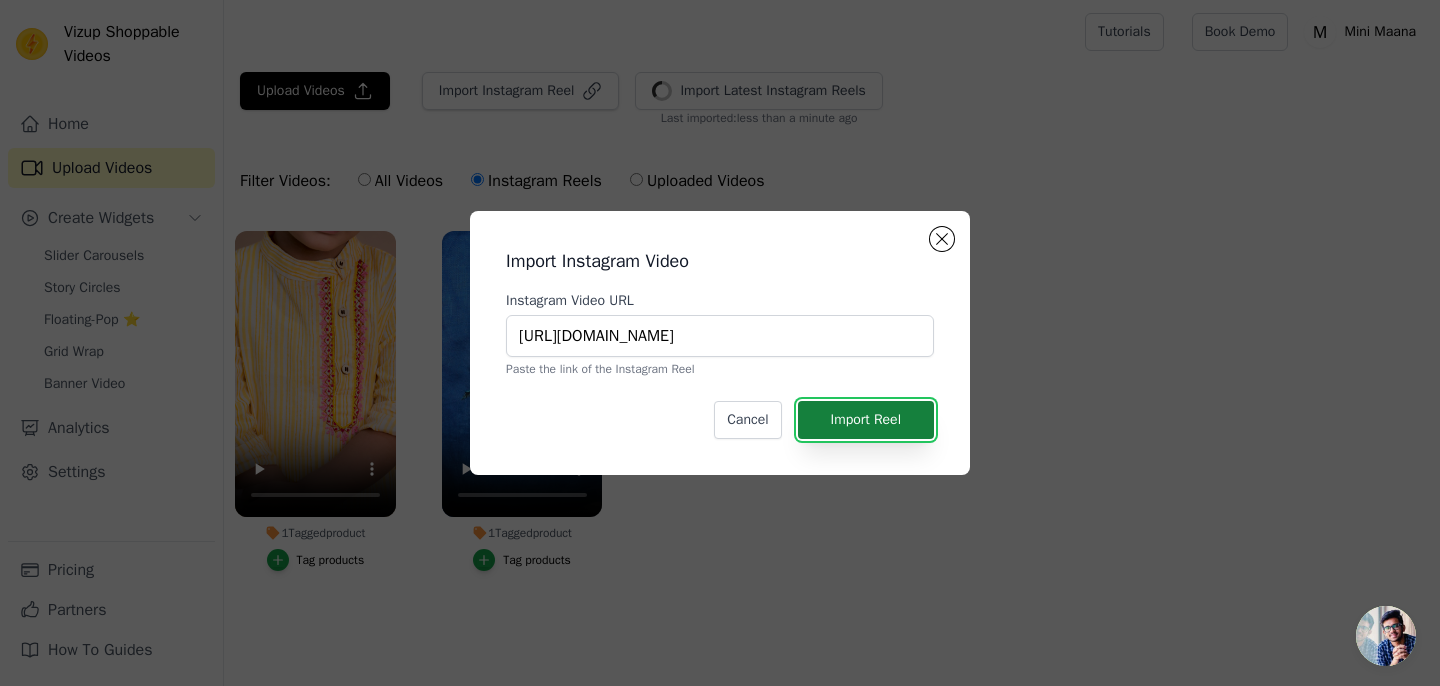 click on "Import Reel" at bounding box center [866, 420] 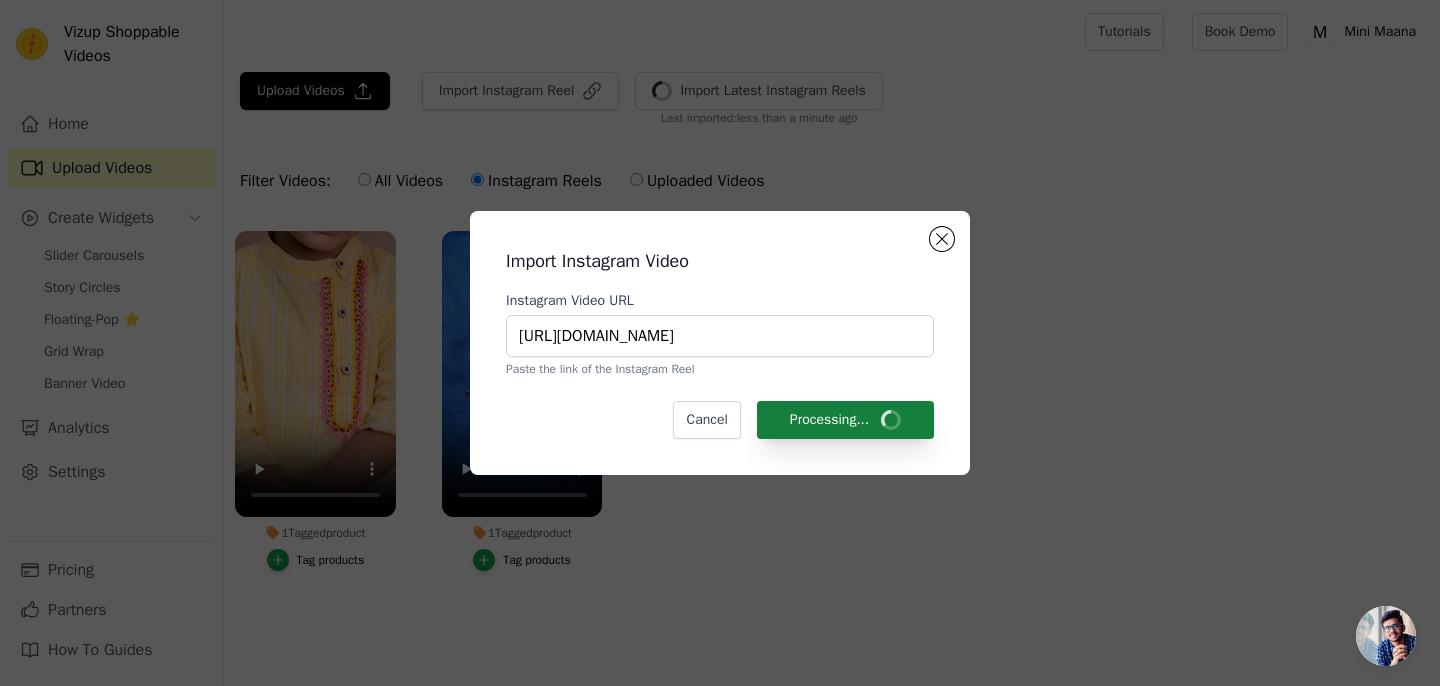 scroll, scrollTop: 0, scrollLeft: 0, axis: both 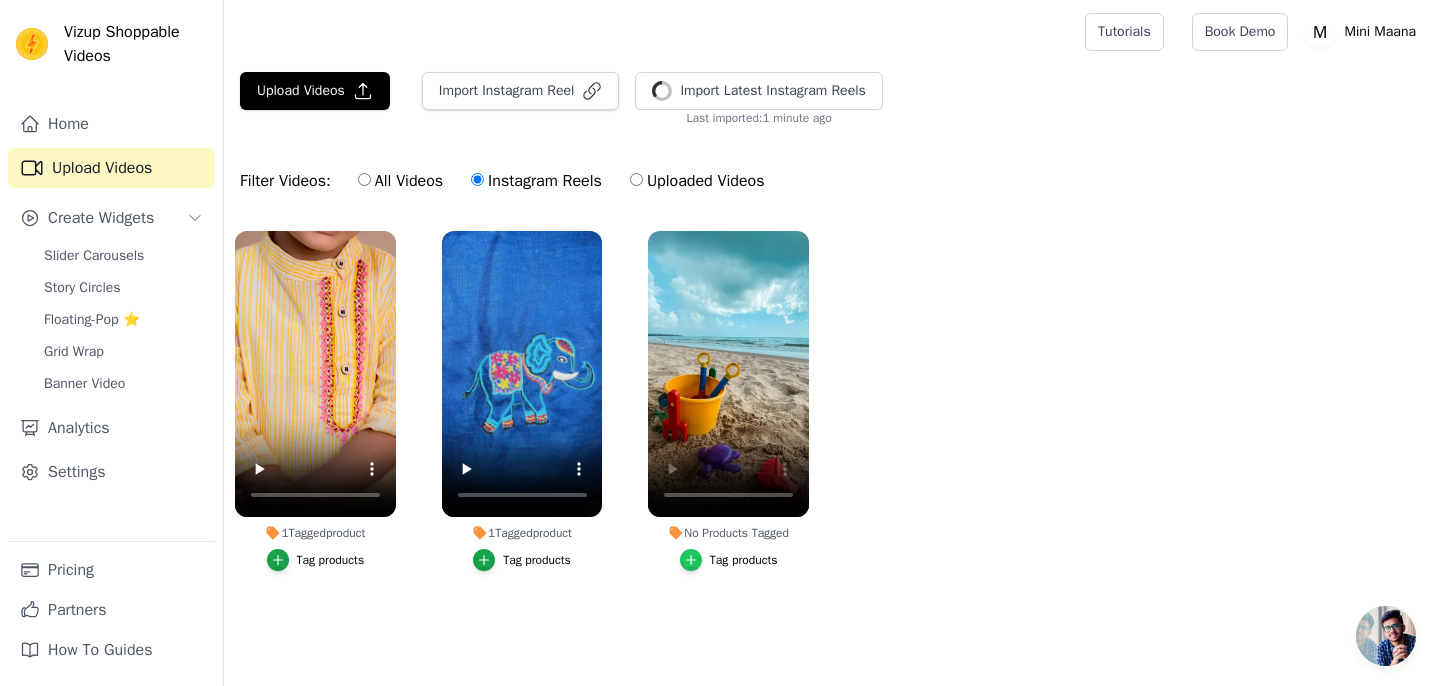 click 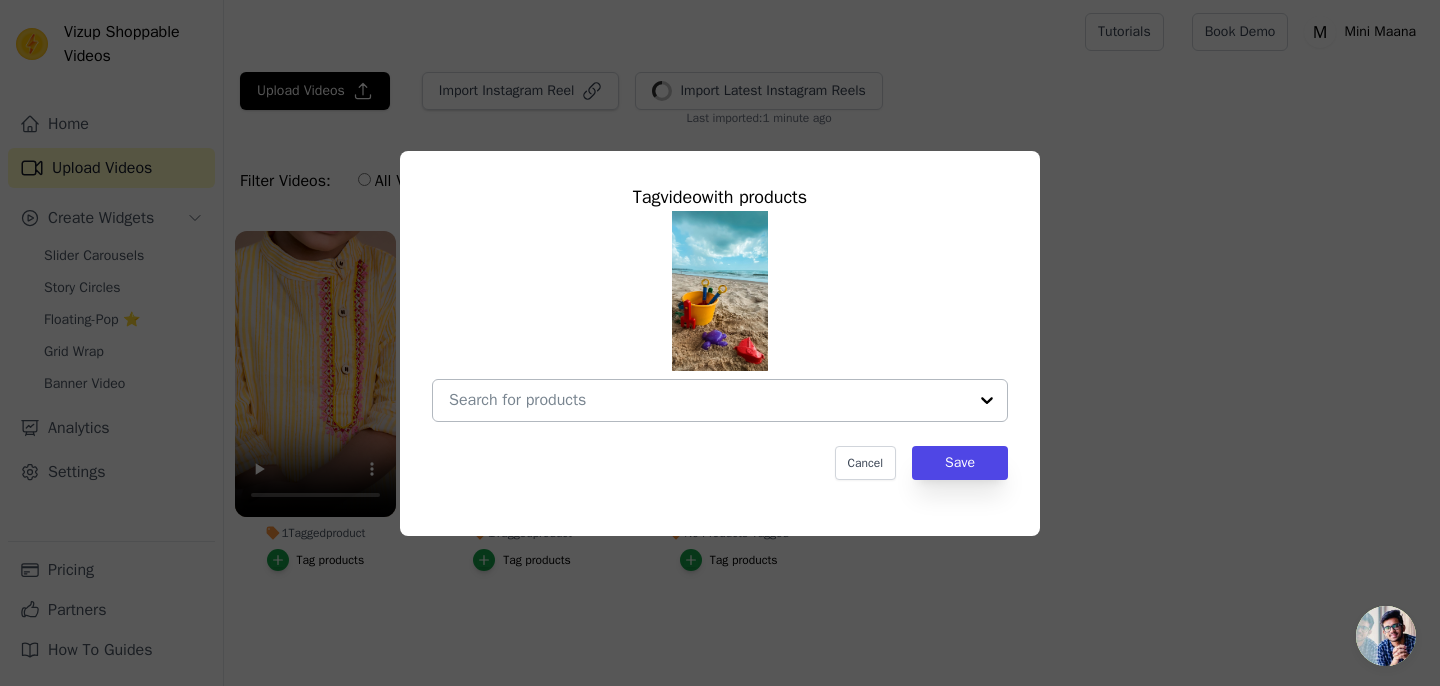 click on "No Products Tagged     Tag  video  with products                         Cancel   Save     Tag products" at bounding box center (708, 400) 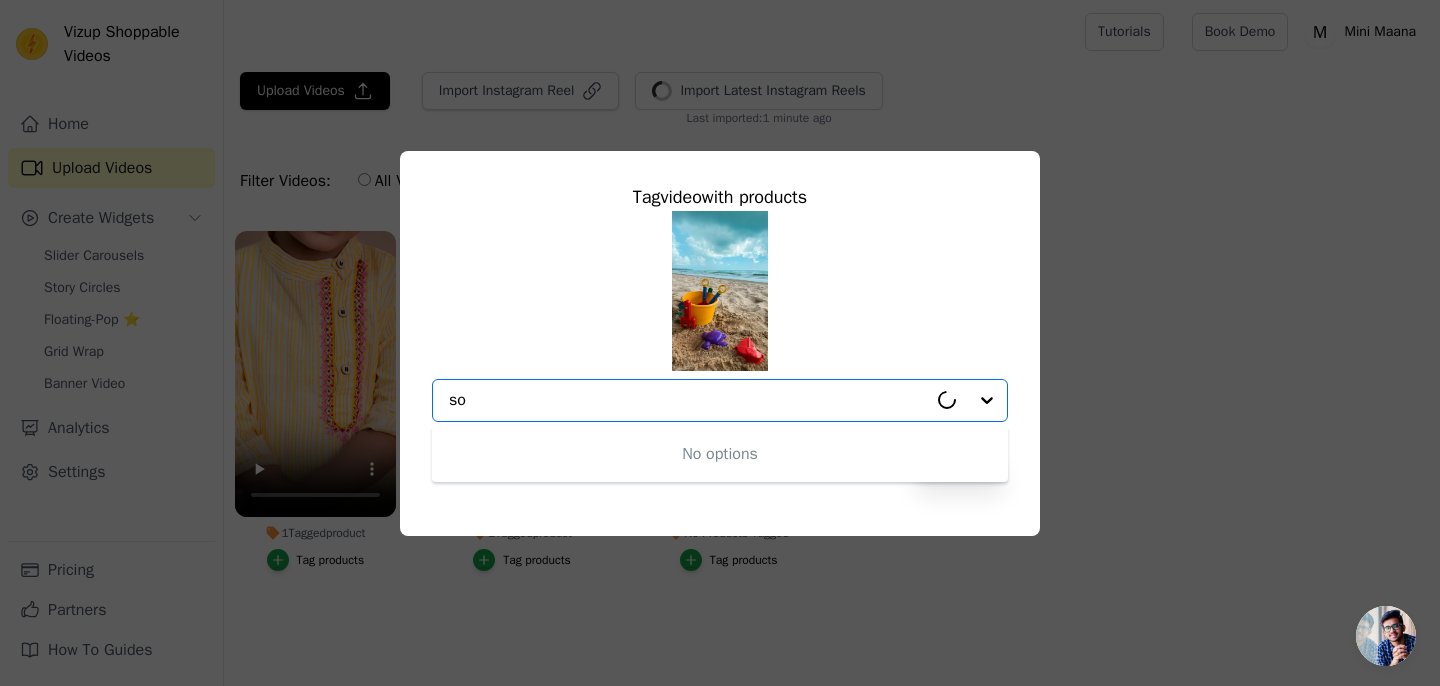 type on "s" 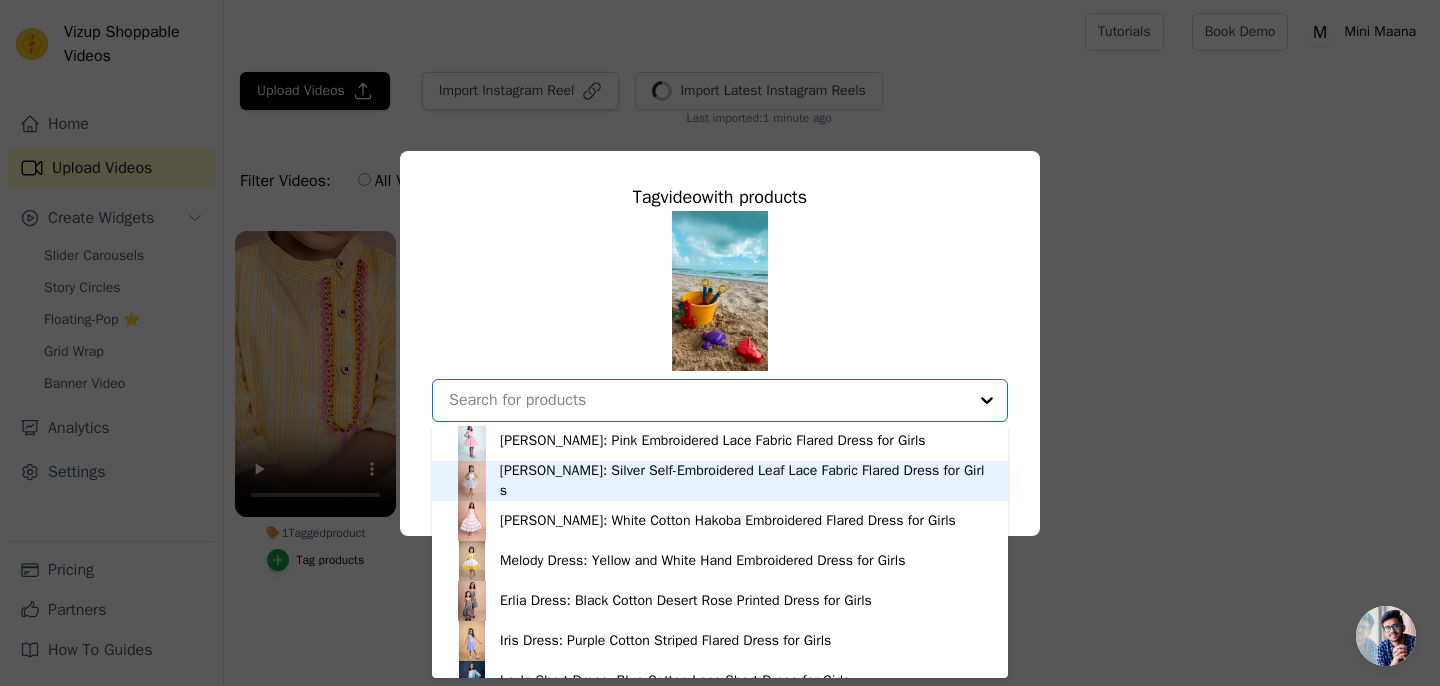 scroll, scrollTop: 0, scrollLeft: 0, axis: both 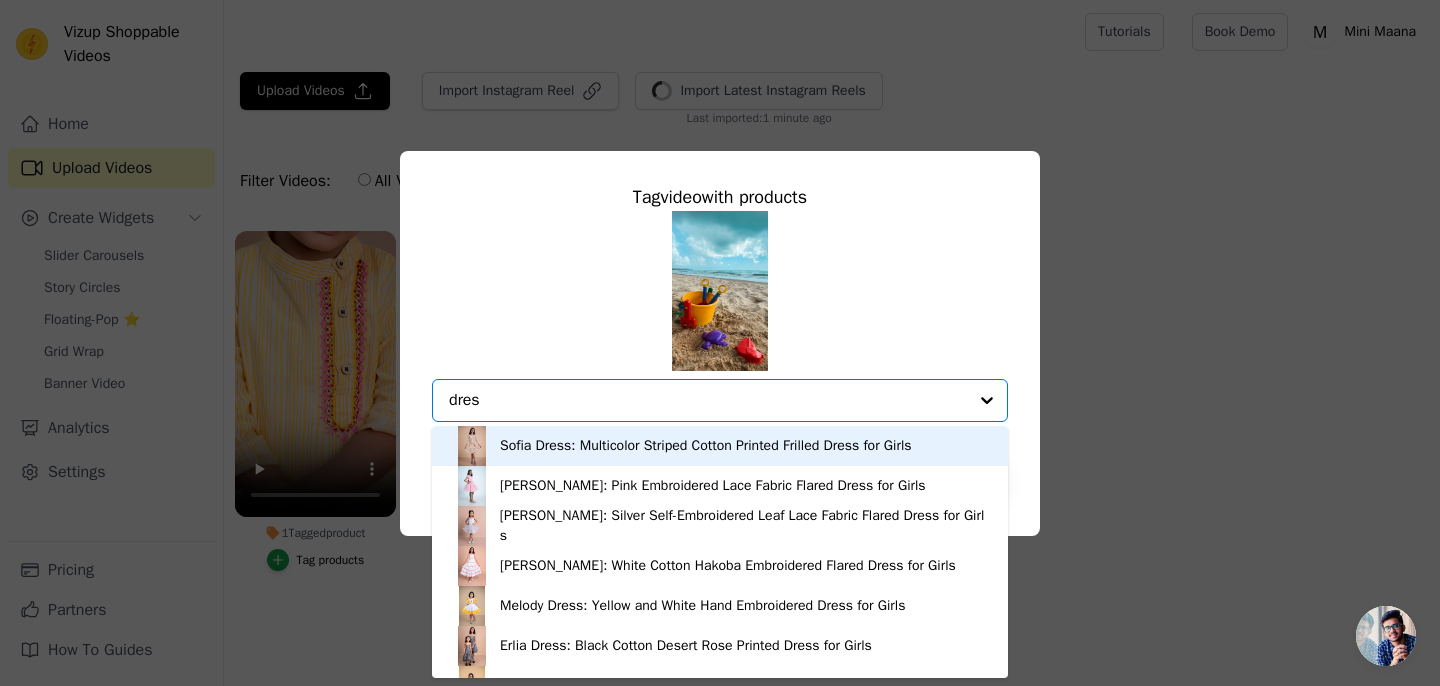 type on "dress" 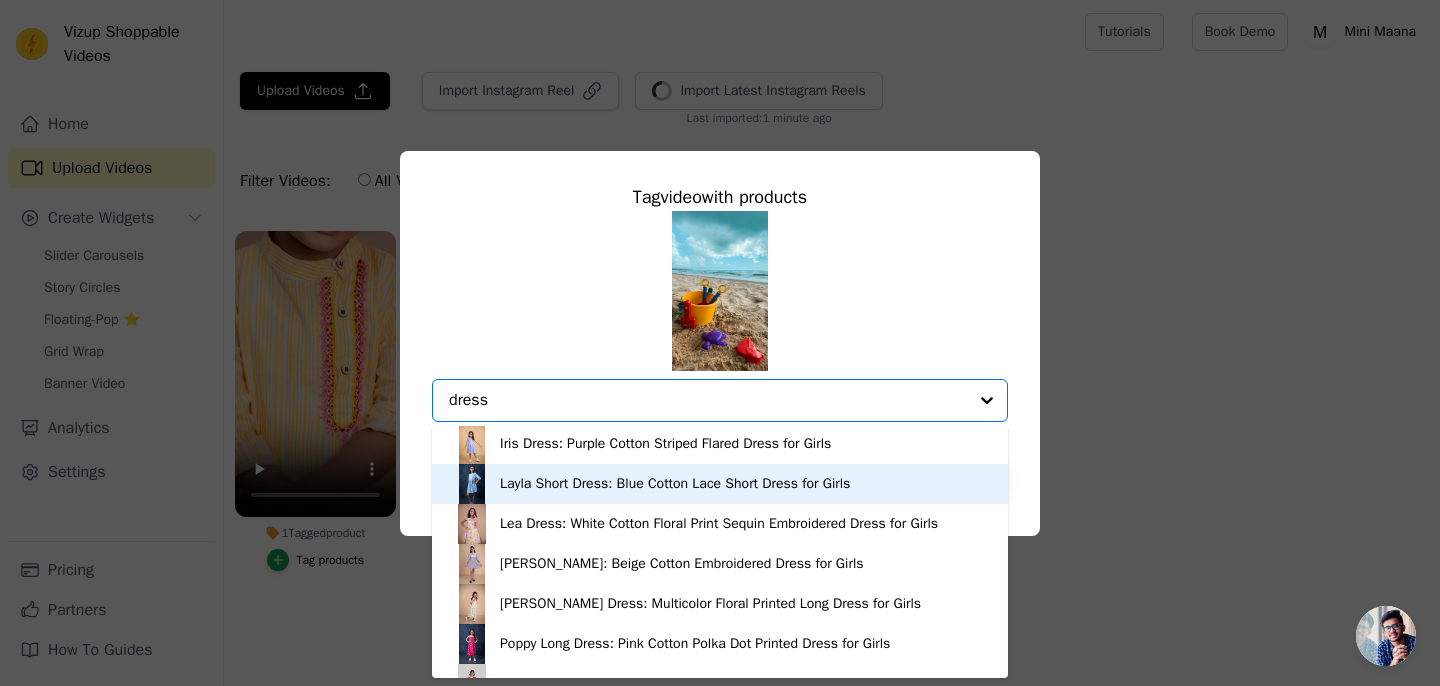 scroll, scrollTop: 240, scrollLeft: 0, axis: vertical 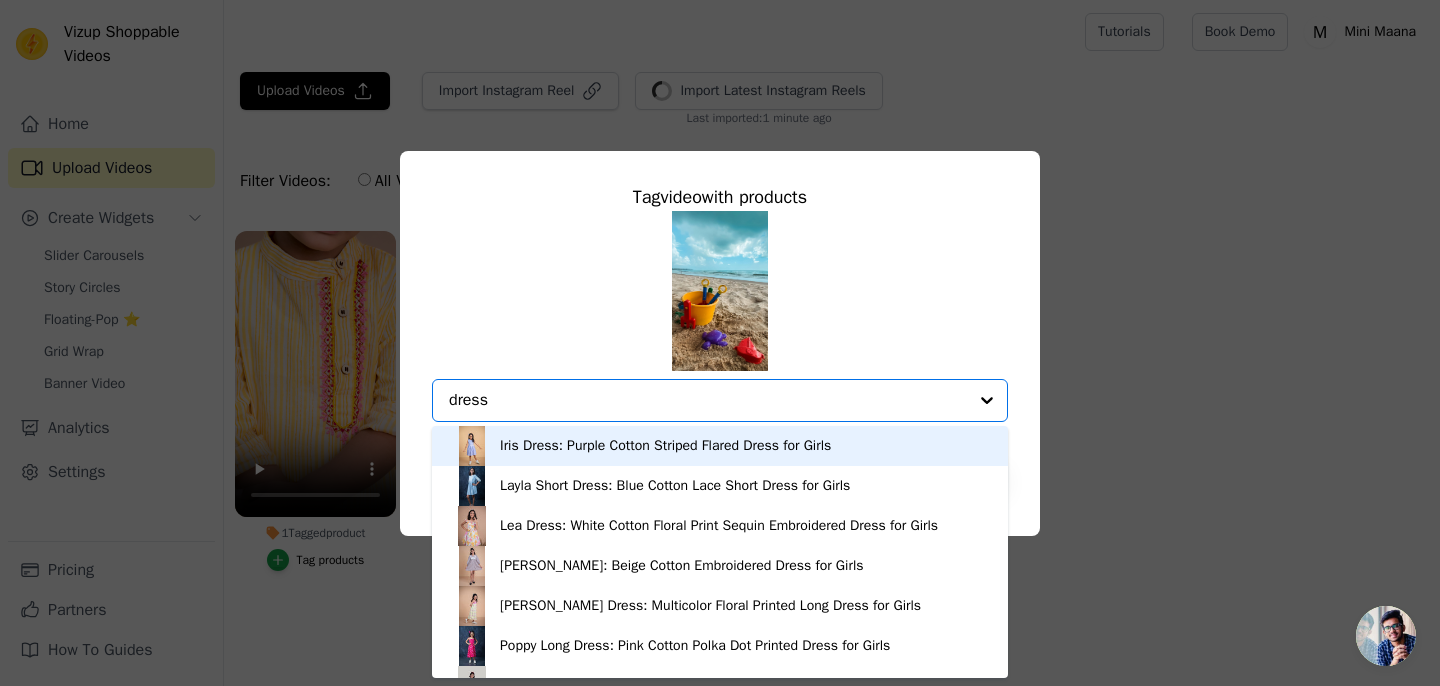 click on "Iris Dress: Purple Cotton Striped Flared Dress for Girls" at bounding box center [665, 446] 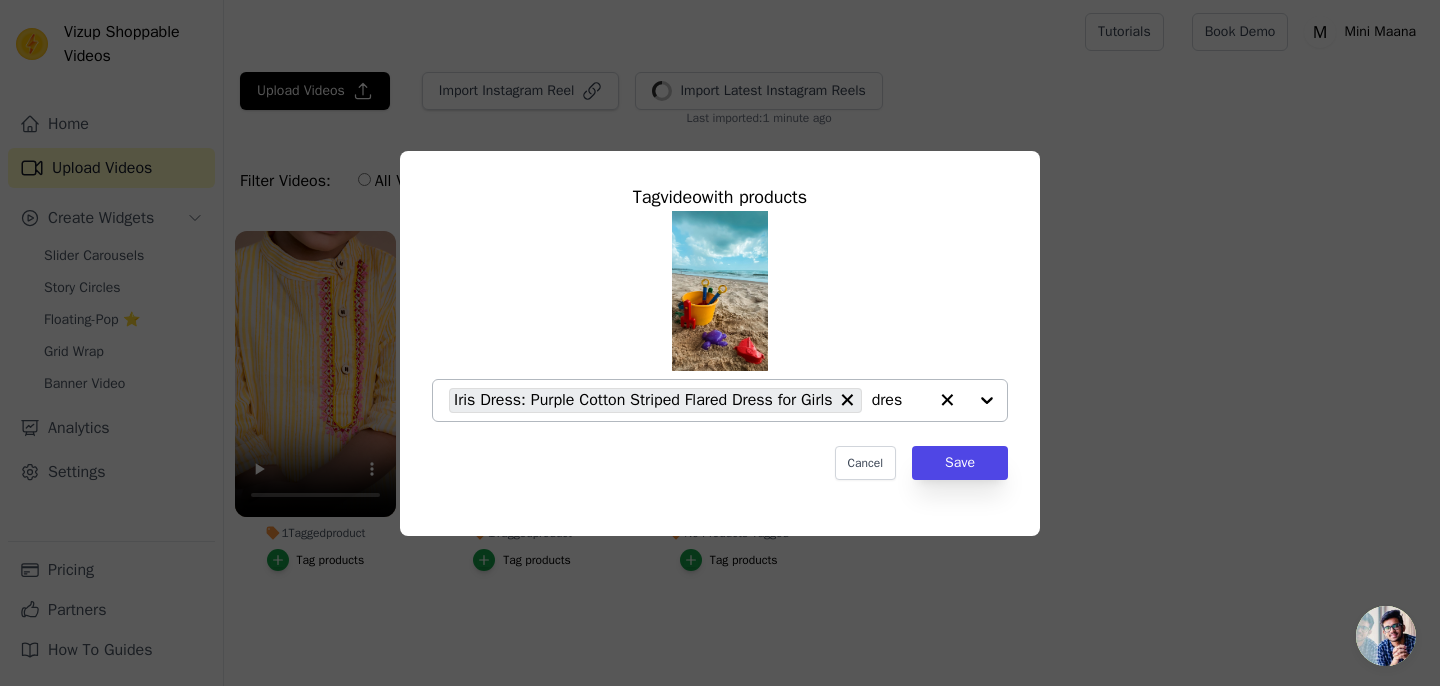 type on "dress" 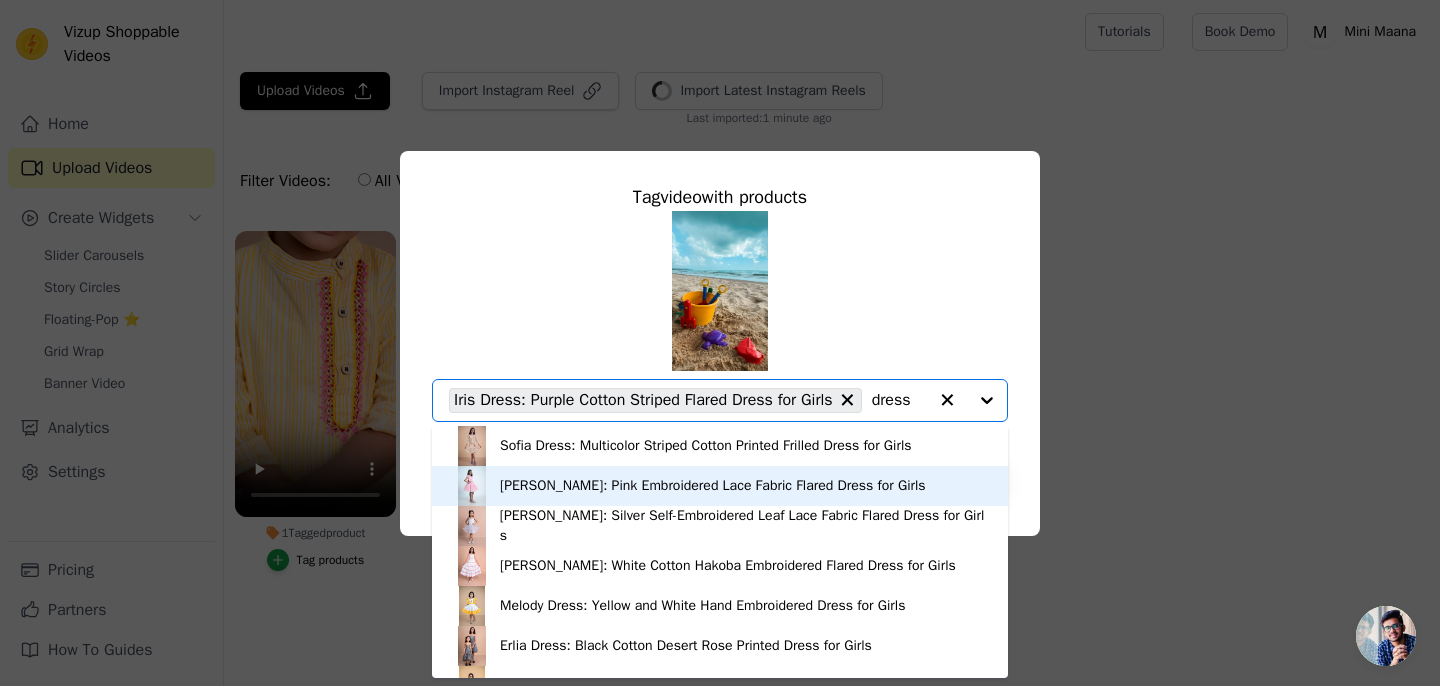 click on "Amy Dress: Pink Embroidered Lace Fabric Flared Dress for Girls" at bounding box center [713, 486] 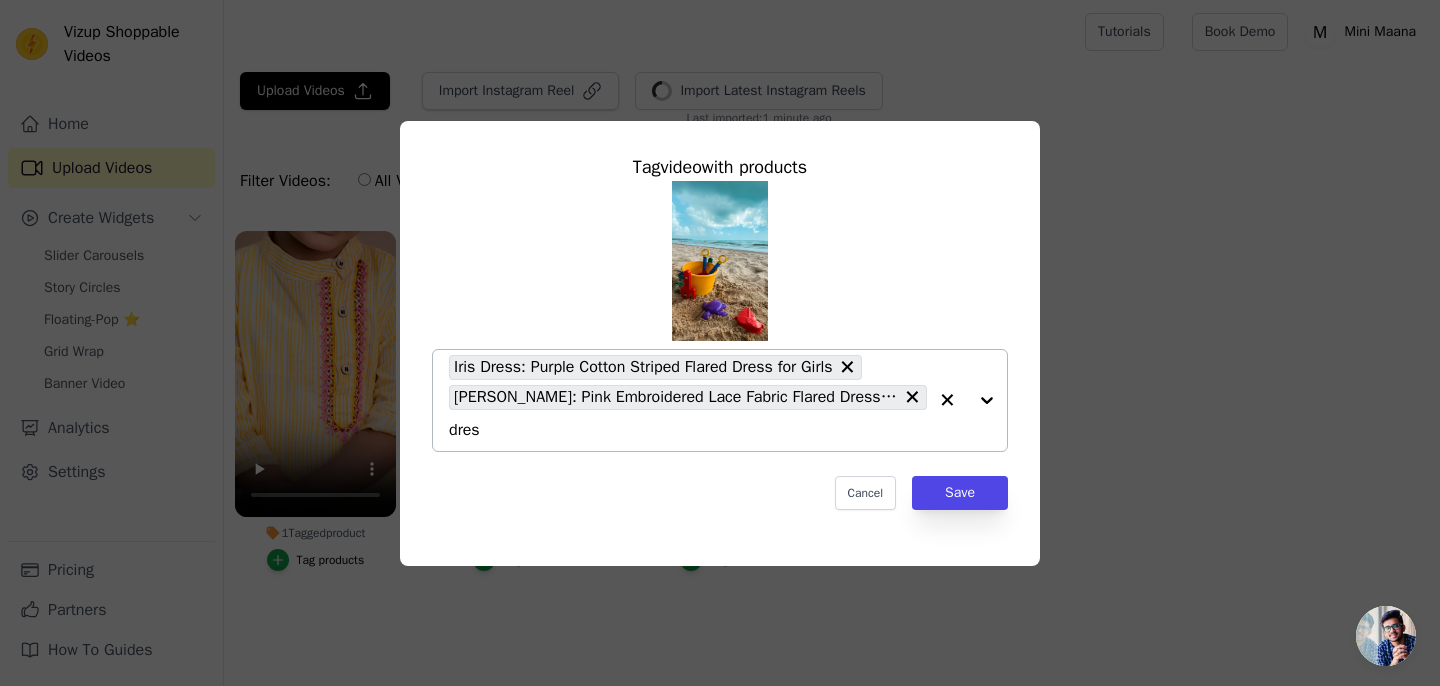 type on "dress" 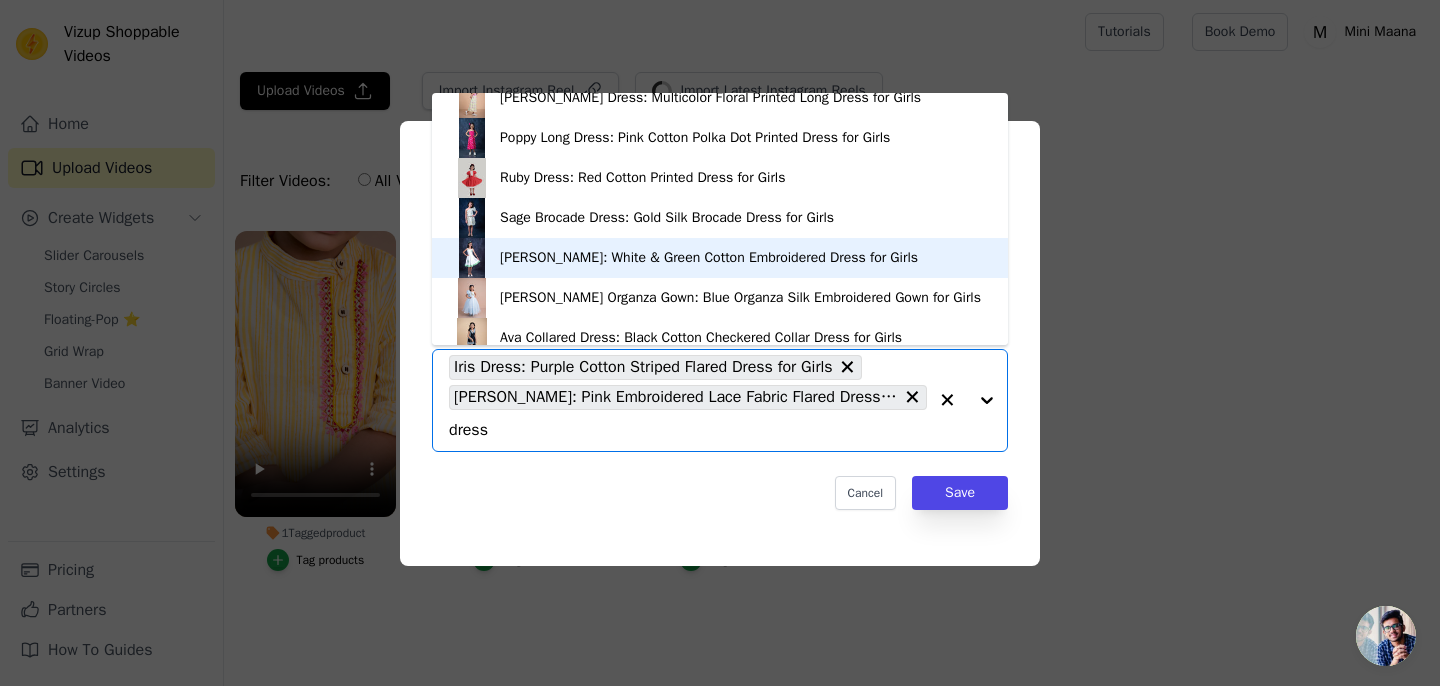 scroll, scrollTop: 427, scrollLeft: 0, axis: vertical 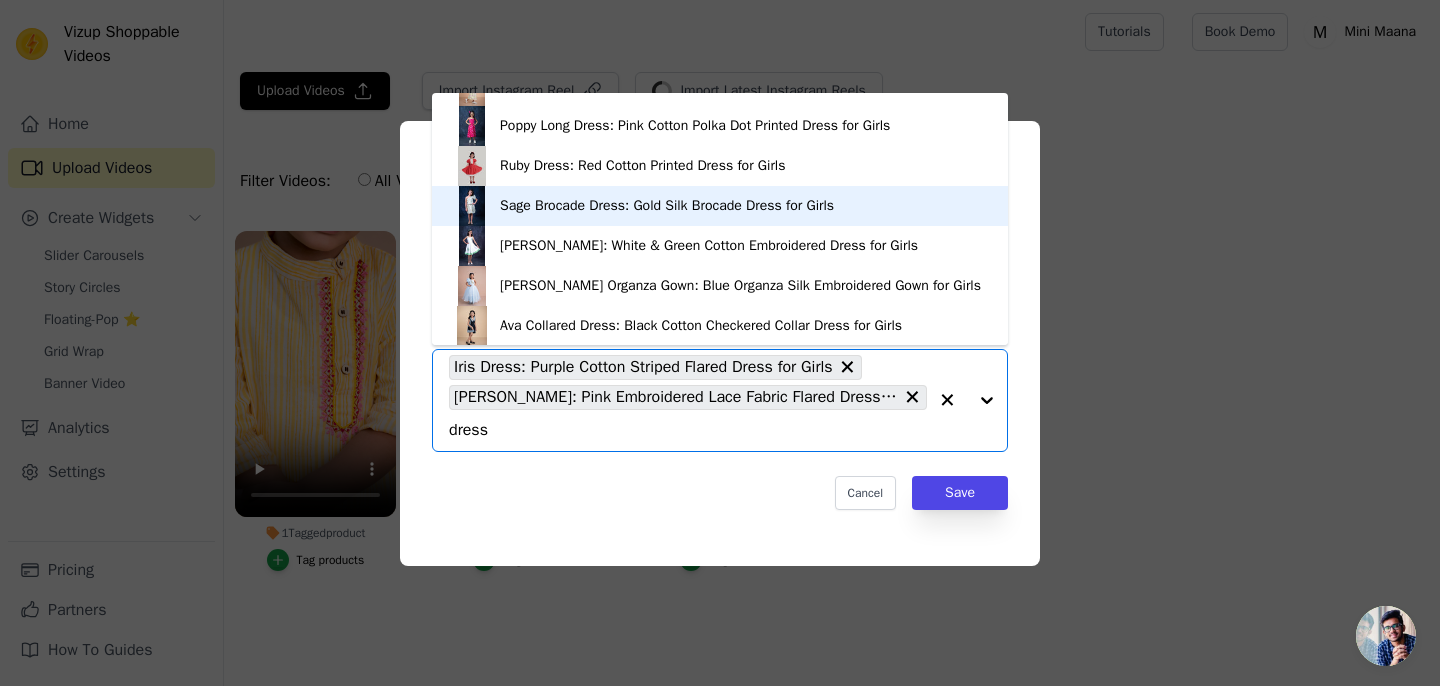 click on "Sage Brocade Dress: Gold Silk Brocade Dress for Girls" at bounding box center (720, 206) 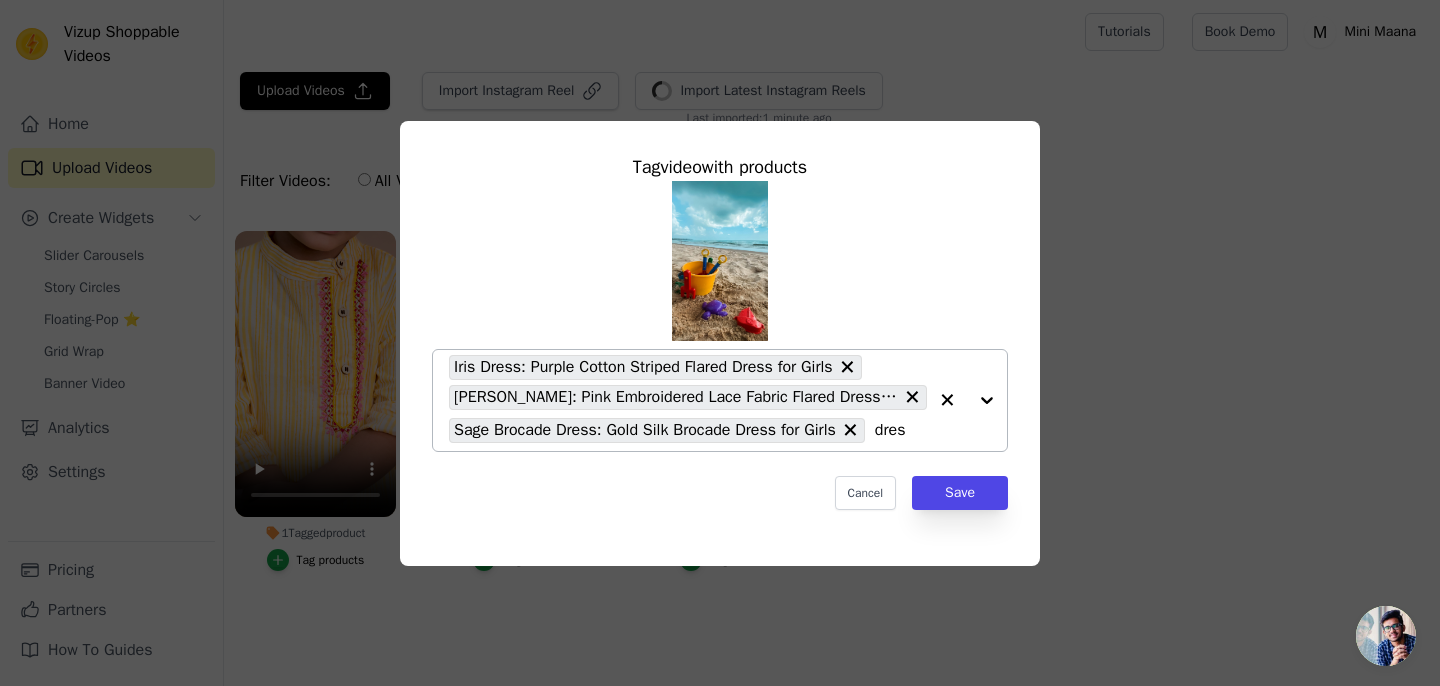 type on "dress" 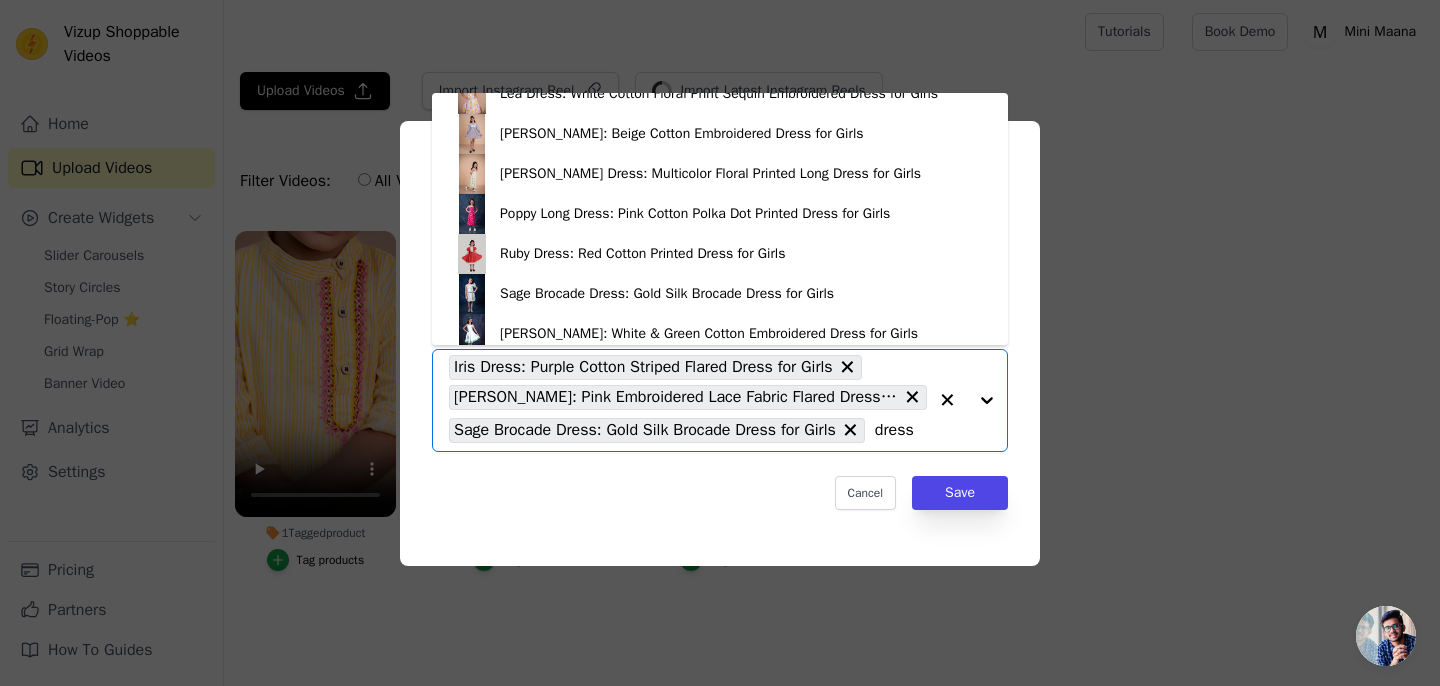 scroll, scrollTop: 345, scrollLeft: 0, axis: vertical 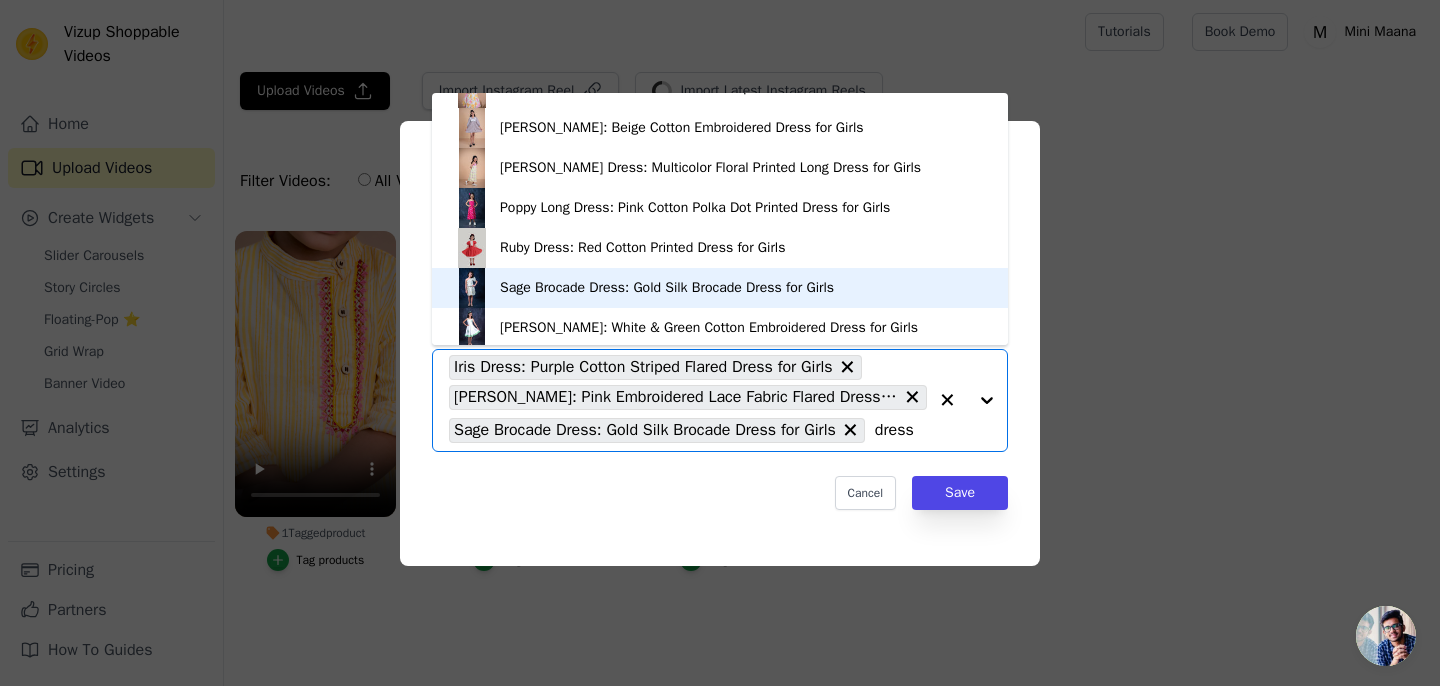 click on "Sage Brocade Dress: Gold Silk Brocade Dress for Girls" at bounding box center (667, 288) 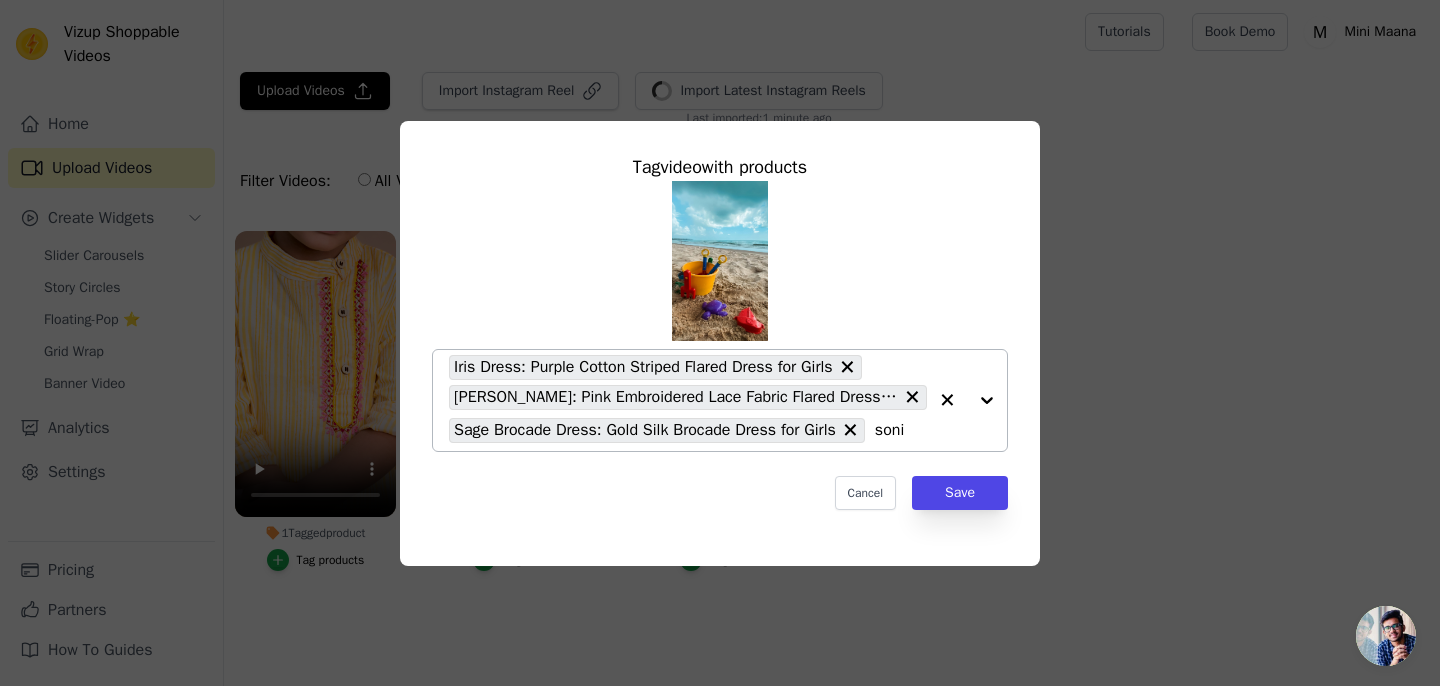 type on "sonia" 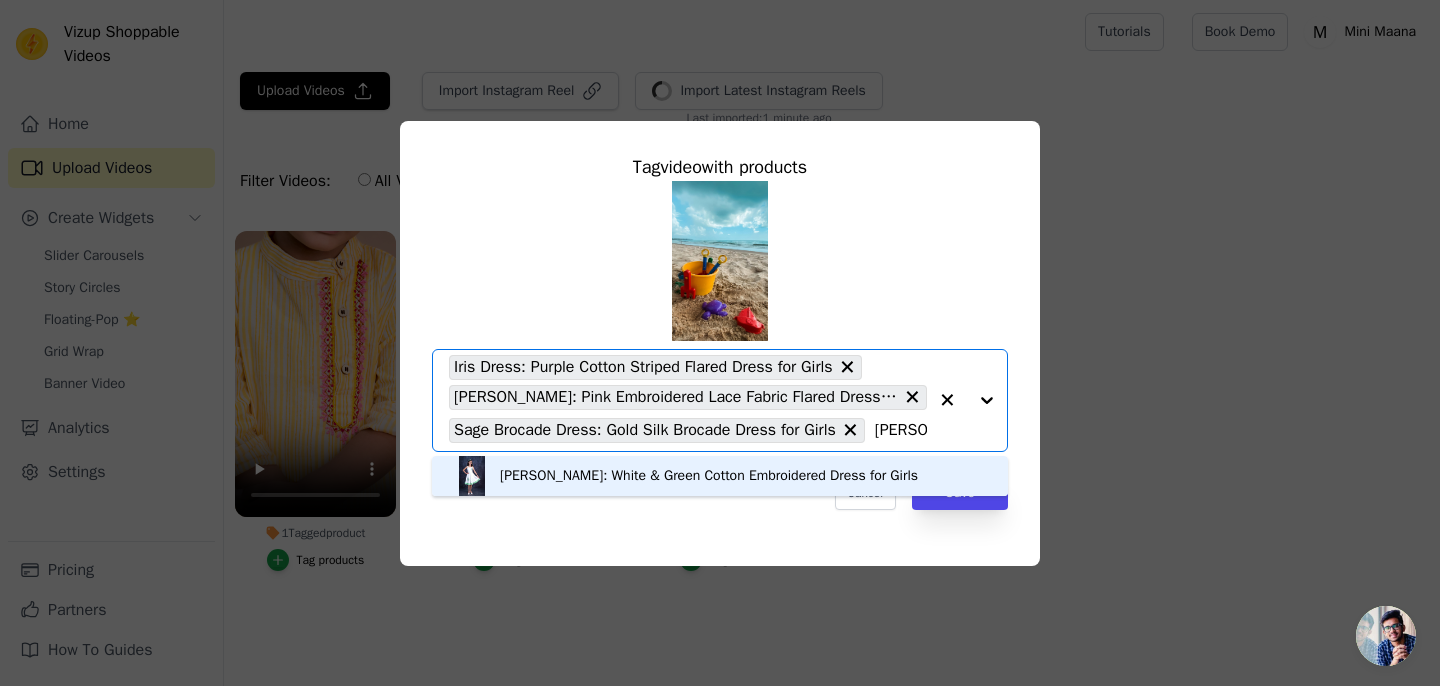 click on "Sonia Dress: White & Green Cotton Embroidered Dress for Girls" at bounding box center (720, 476) 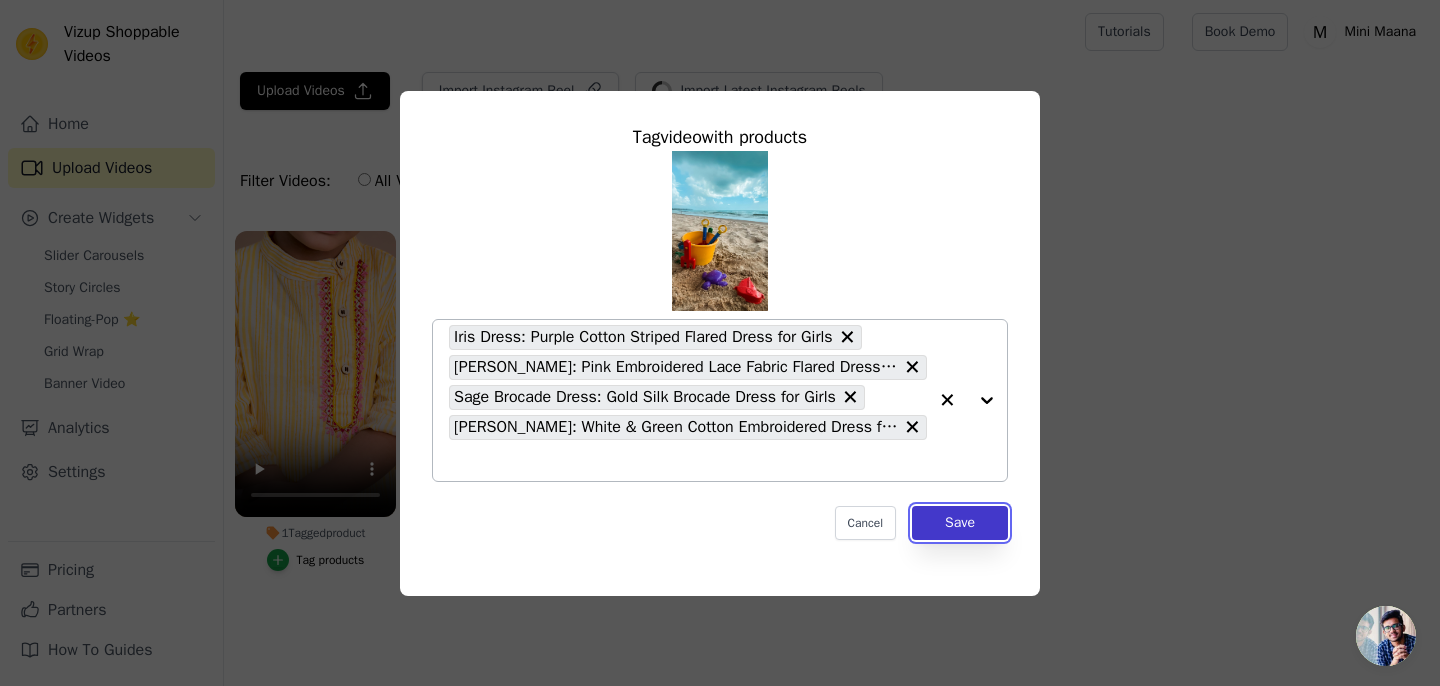 click on "Save" at bounding box center (960, 523) 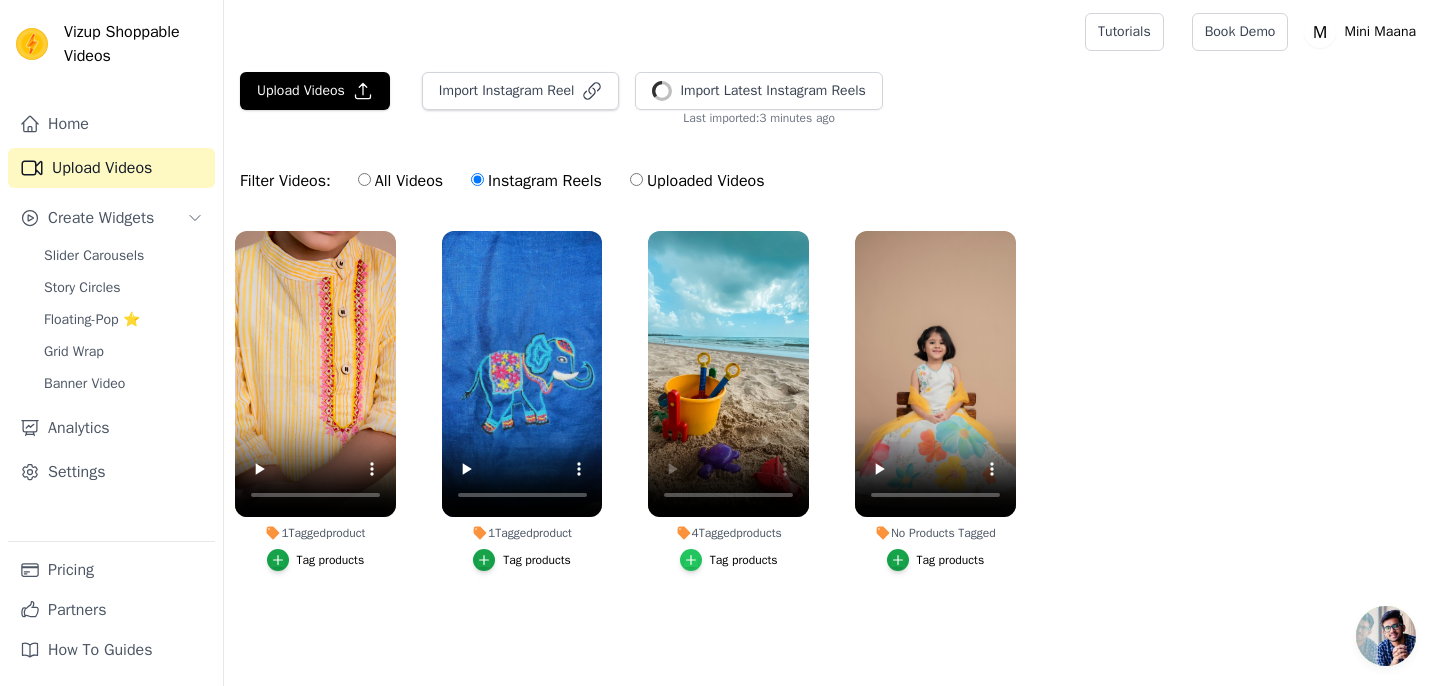 click 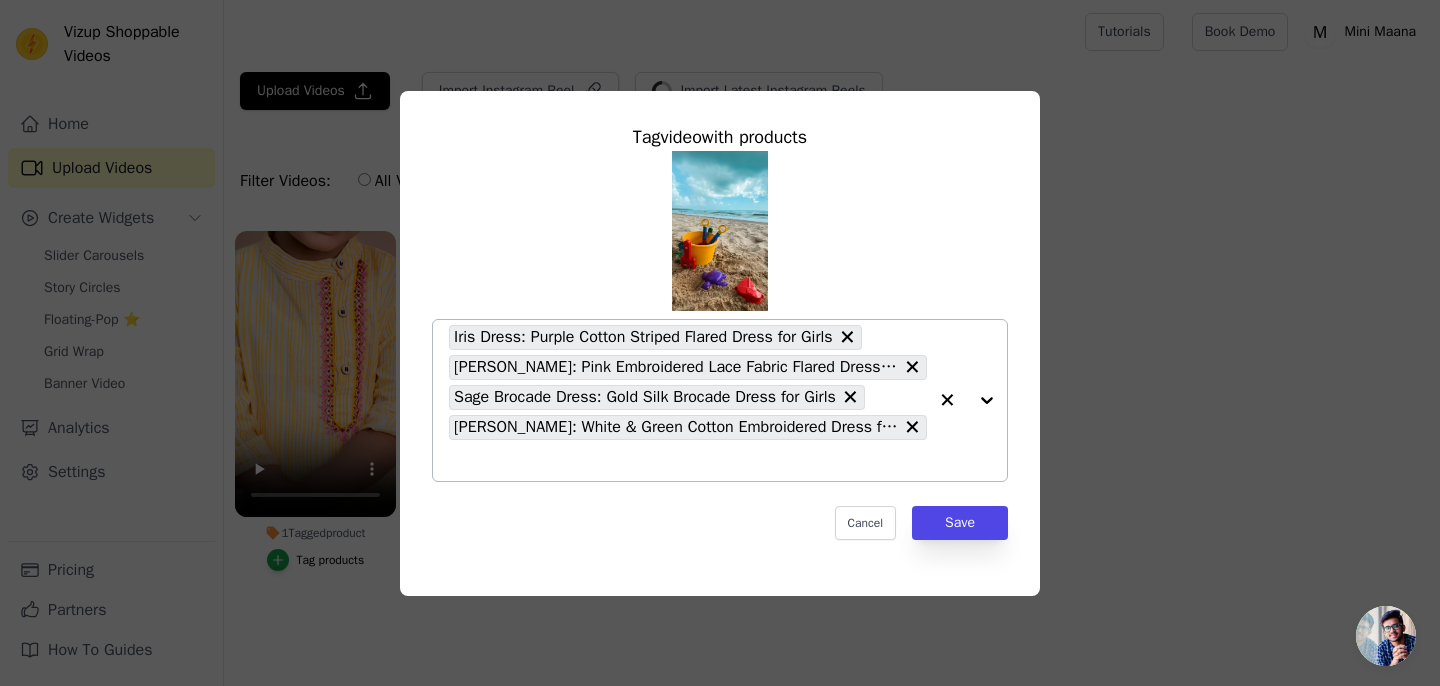 click on "4  Tagged  products     Tag  video  with products           Iris Dress: Purple Cotton Striped Flared Dress for Girls     Amy Dress: Pink Embroidered Lace Fabric Flared Dress for Girls     Sage Brocade Dress: Gold Silk Brocade Dress for Girls     Sonia Dress: White & Green Cotton Embroidered Dress for Girls                   Cancel   Save     Tag products" 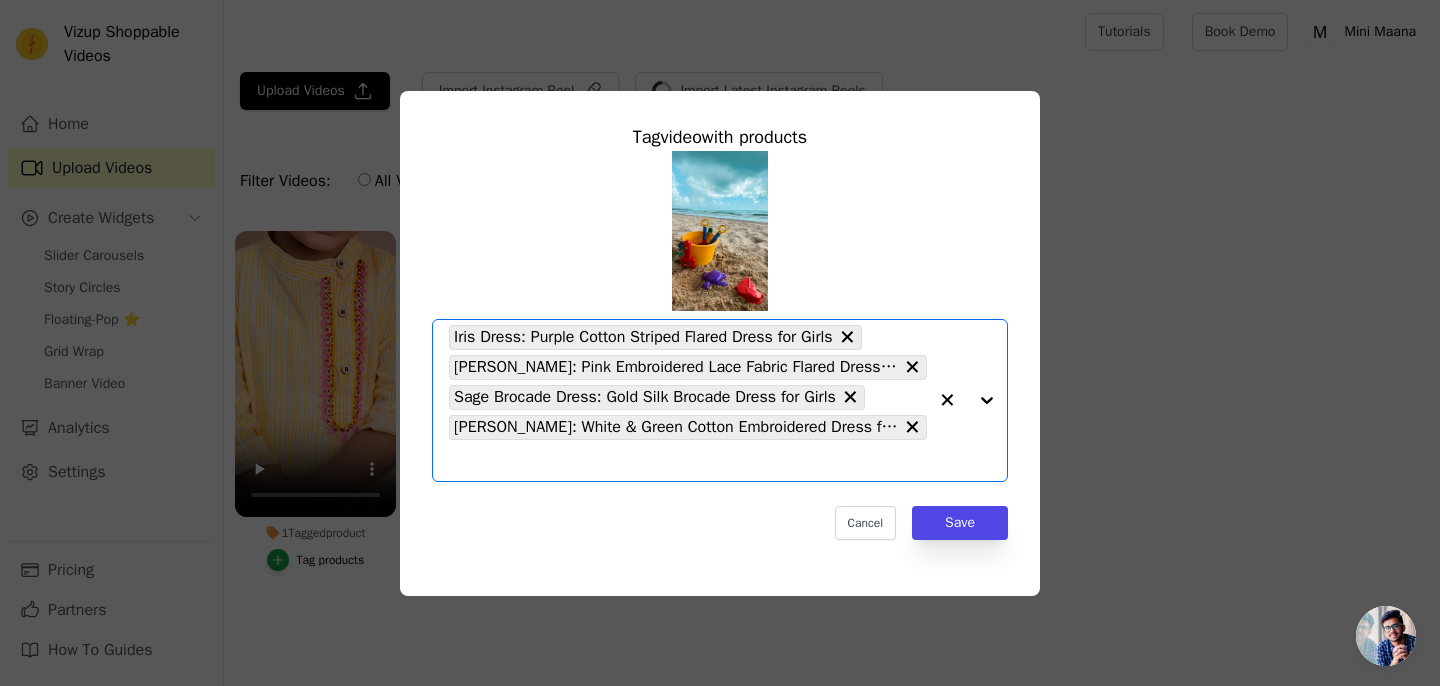 click on "4  Tagged  products     Tag  video  with products         Sofia Dress: Multicolor Striped Cotton Printed Frilled Dress for Girls     Amy Dress: Pink Embroidered Lace Fabric Flared Dress for Girls     Anna Dress: Silver Self-Embroidered Leaf Lace Fabric Flared Dress for Girls     Ella Dress: White Cotton Hakoba Embroidered Flared Dress for Girls     Melody Dress: Yellow and White Hand Embroidered Dress for Girls     Erlia Dress: Black Cotton Desert Rose Printed Dress for Girls     Iris Dress: Purple Cotton Striped Flared Dress for Girls     Layla Short Dress: Blue Cotton Lace Short Dress for Girls     Lea Dress: White Cotton Floral Print Sequin Embroidered Dress for Girls     Mia Dress: Beige Cotton Embroidered Dress for Girls     Millie Long Dress: Multicolor Floral Printed Long Dress for Girls     Poppy Long Dress: Pink Cotton Polka Dot Printed Dress for Girls     Ruby Dress: Red Cotton Printed Dress for Girls     Sage Brocade Dress: Gold Silk Brocade Dress for Girls" 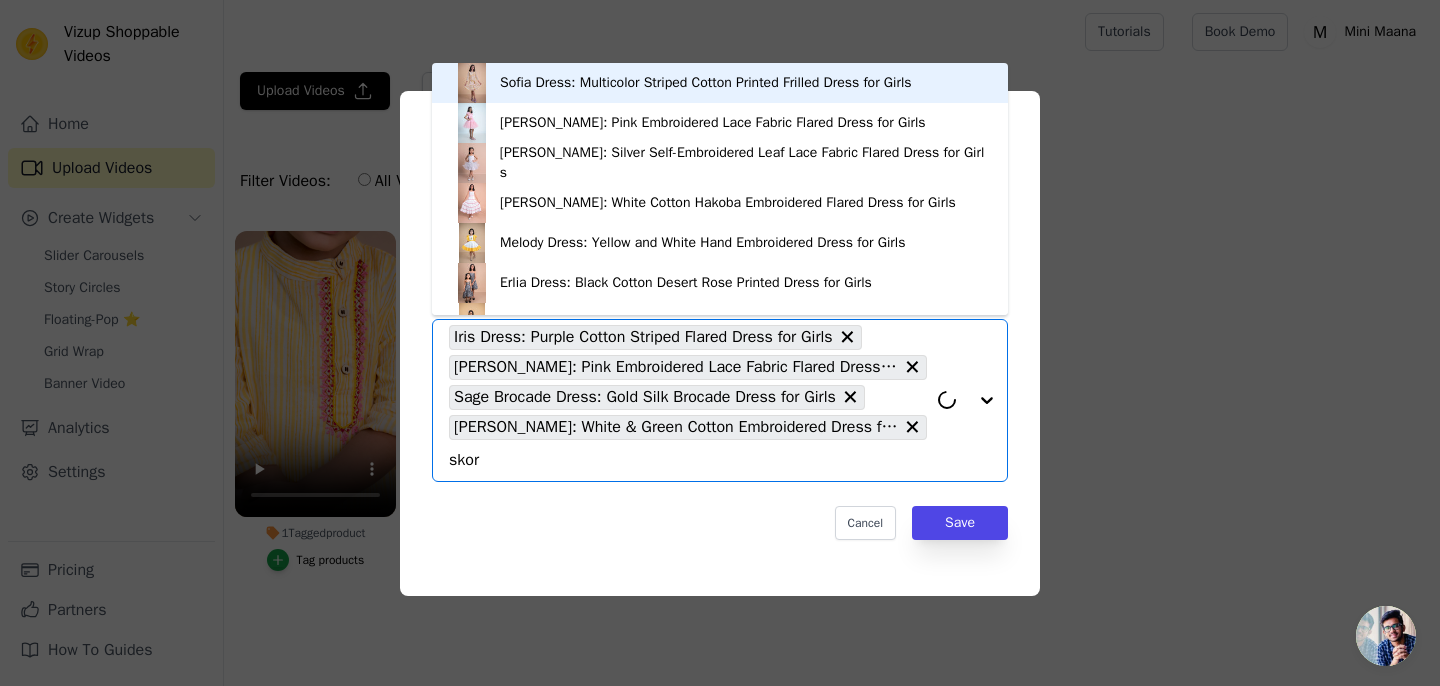type on "skort" 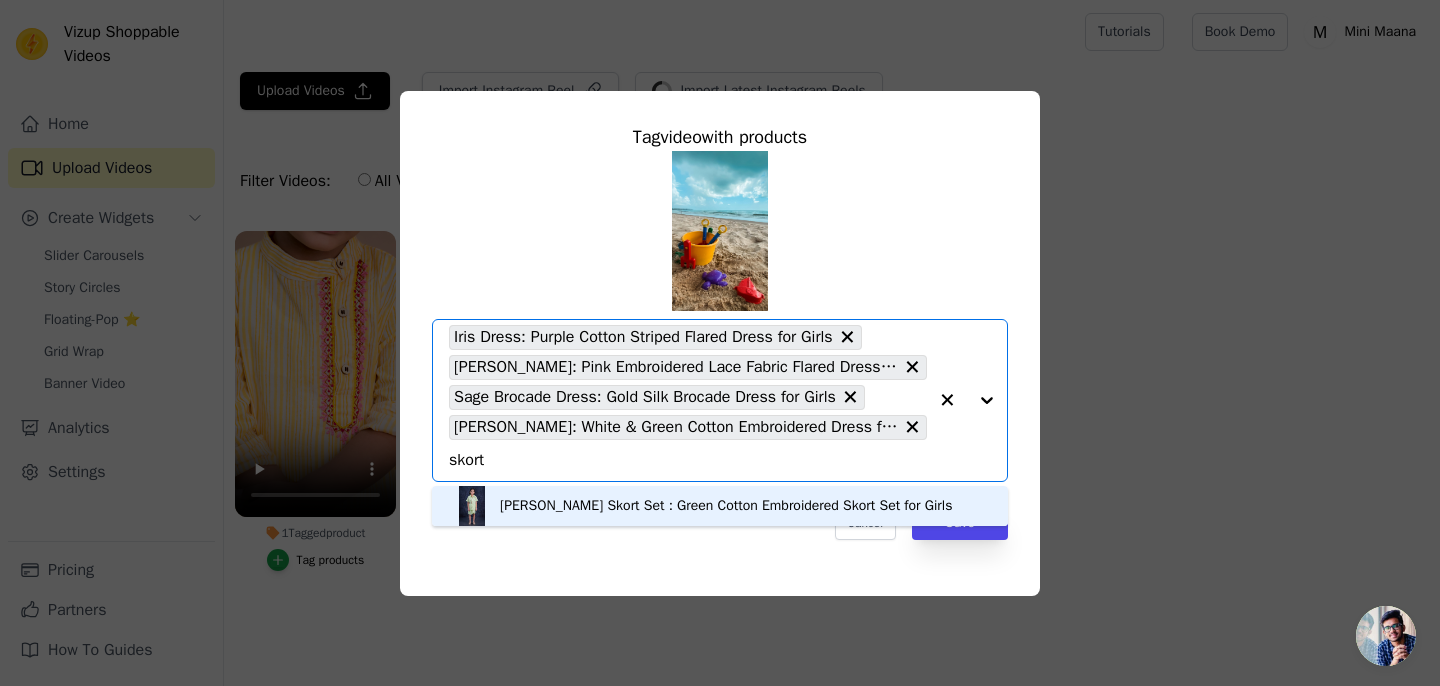 click on "Zoe Skort Set : Green Cotton Embroidered Skort Set for Girls" at bounding box center [726, 506] 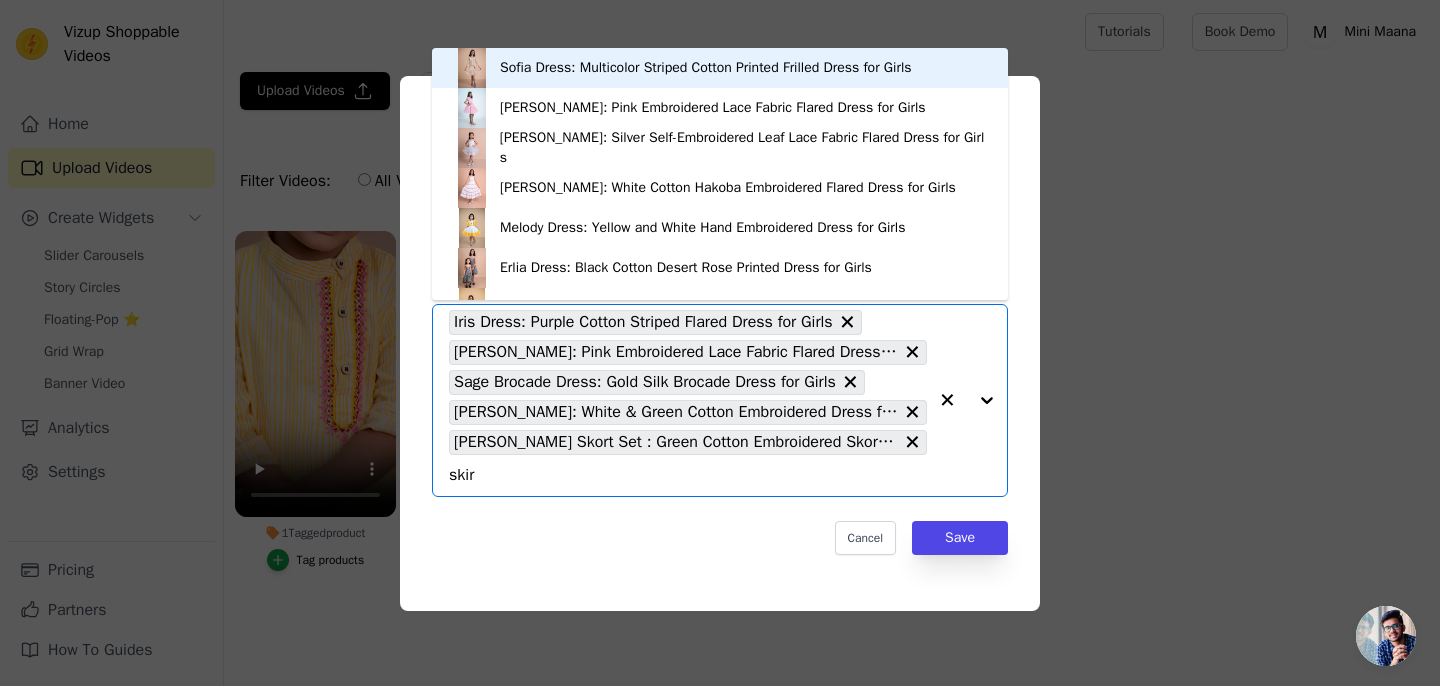 type on "skirt" 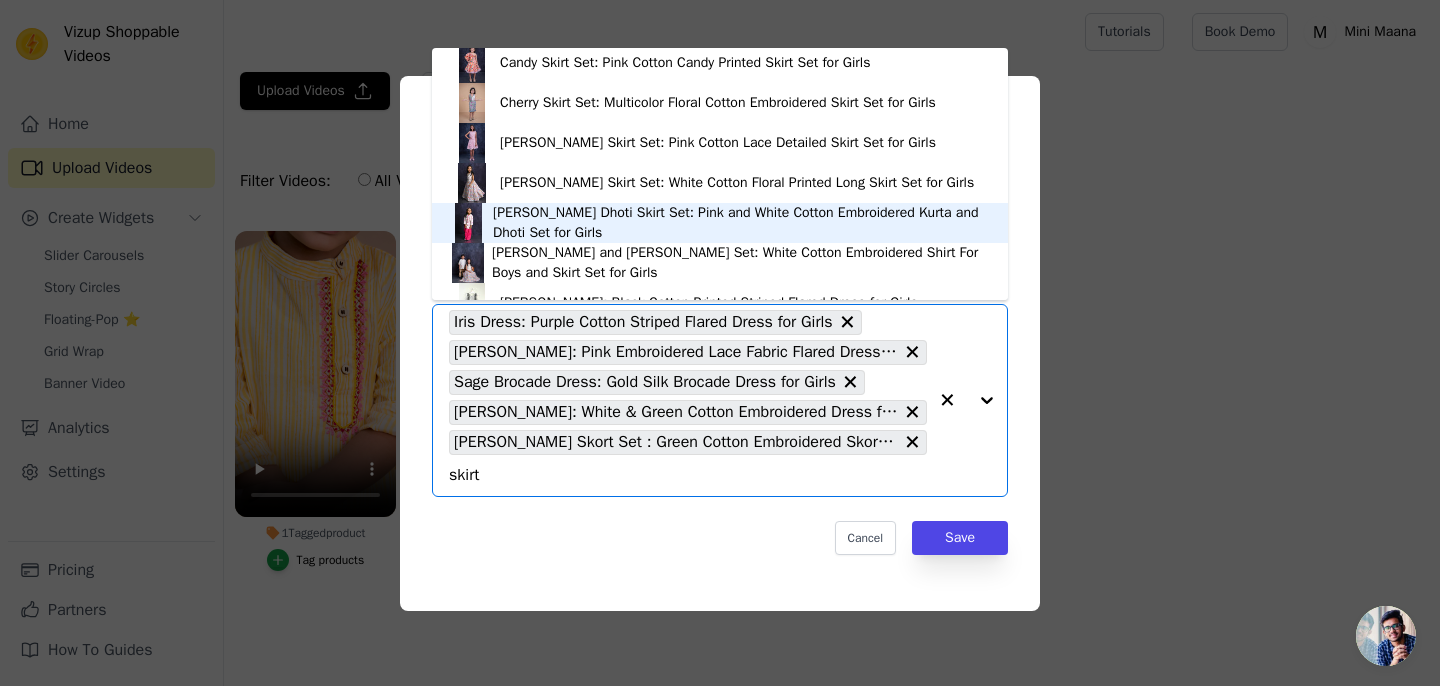scroll, scrollTop: 40, scrollLeft: 0, axis: vertical 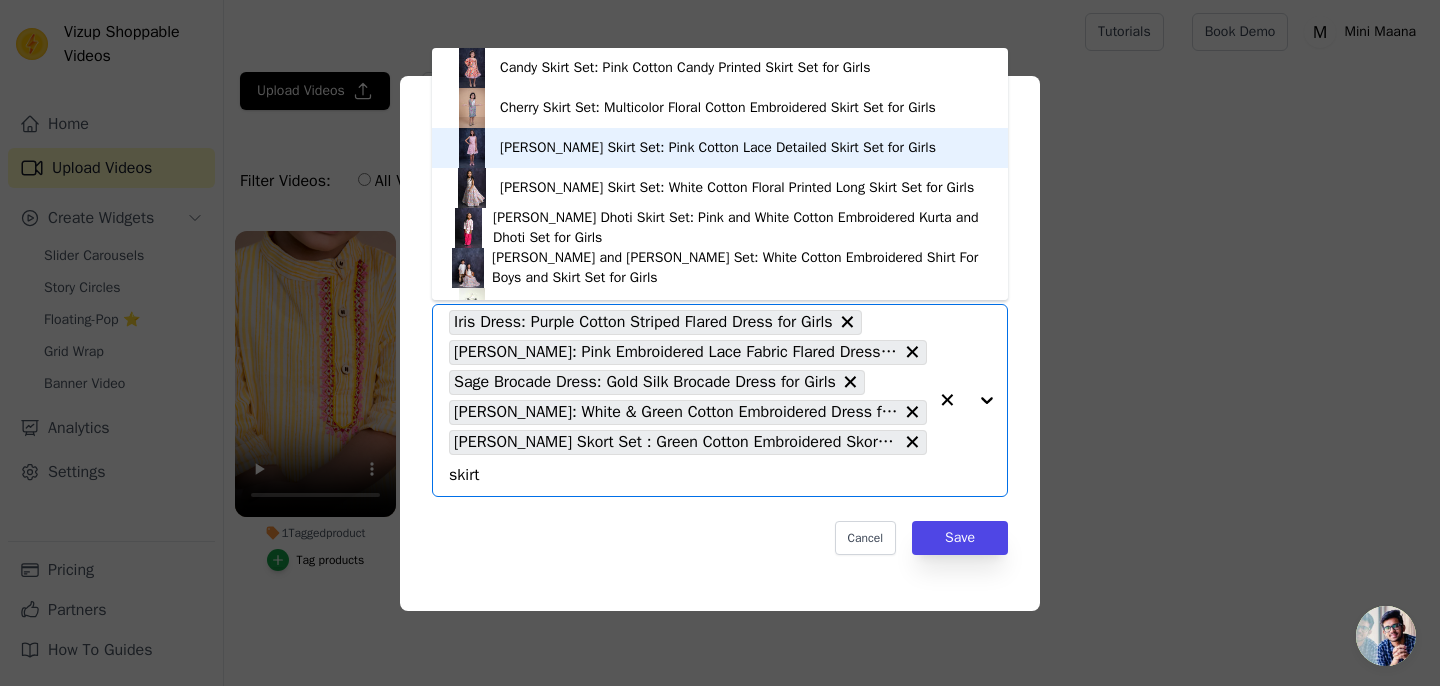 click on "Chloe Skirt Set: Pink Cotton Lace Detailed Skirt Set for Girls" at bounding box center [718, 148] 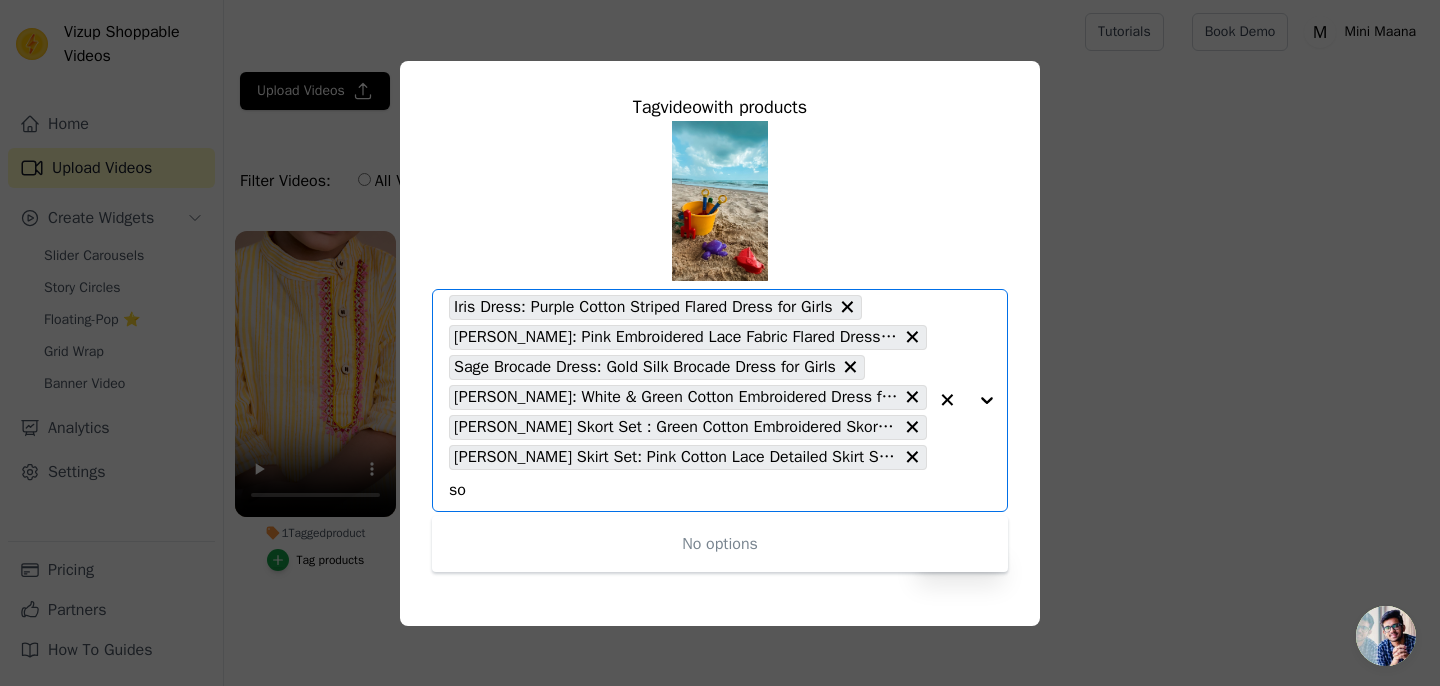 type on "s" 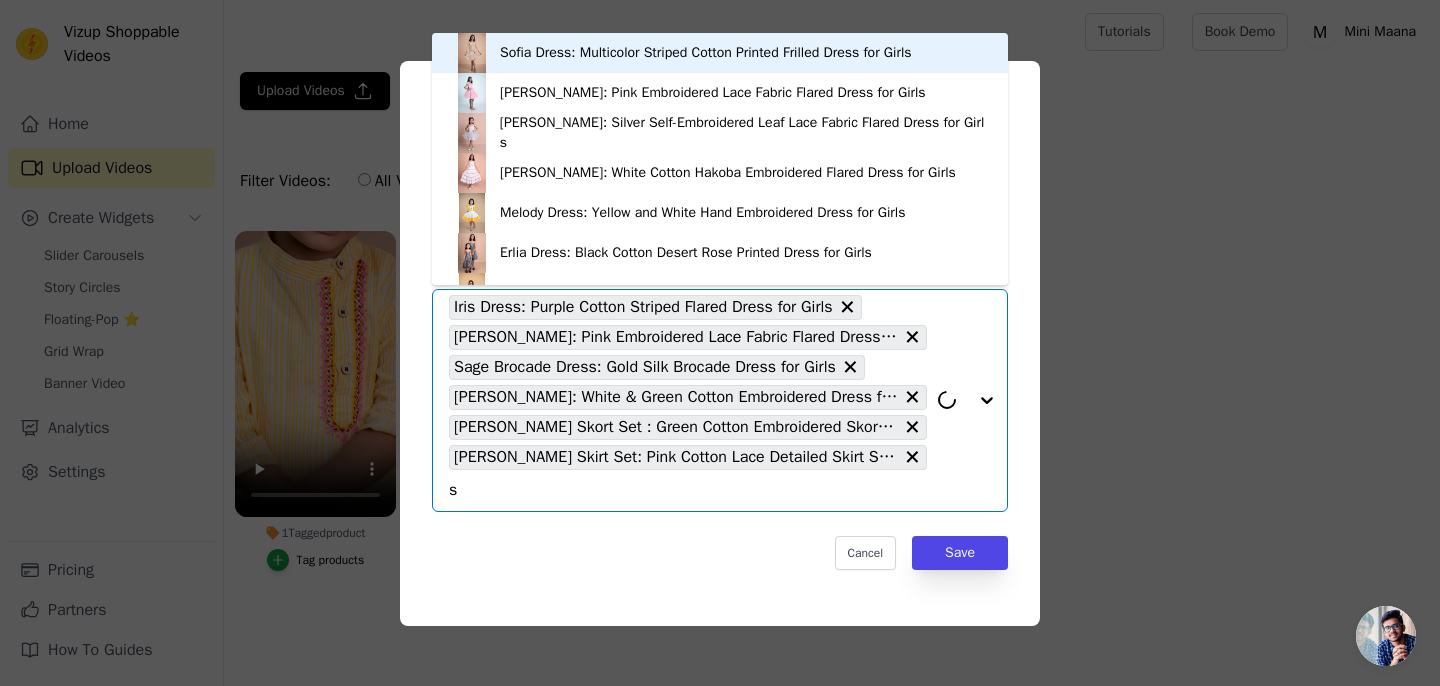 type on "so" 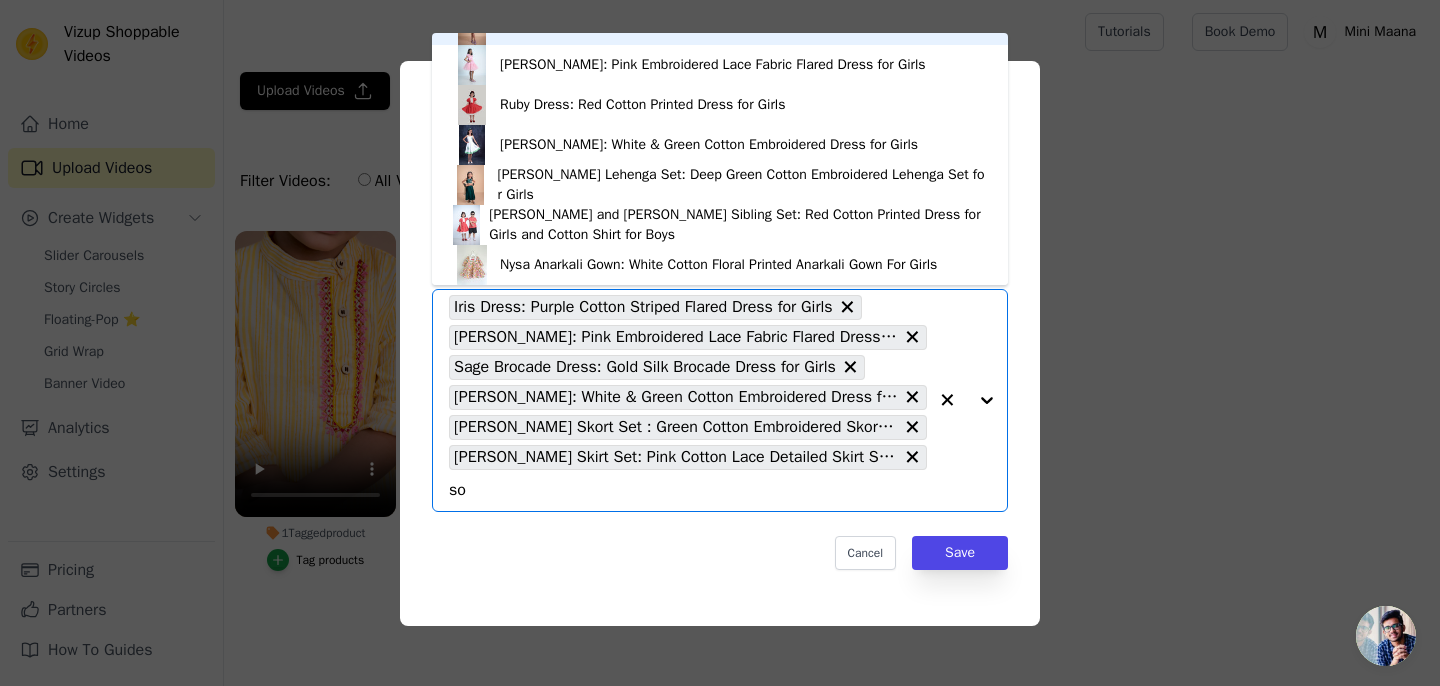 scroll, scrollTop: 0, scrollLeft: 0, axis: both 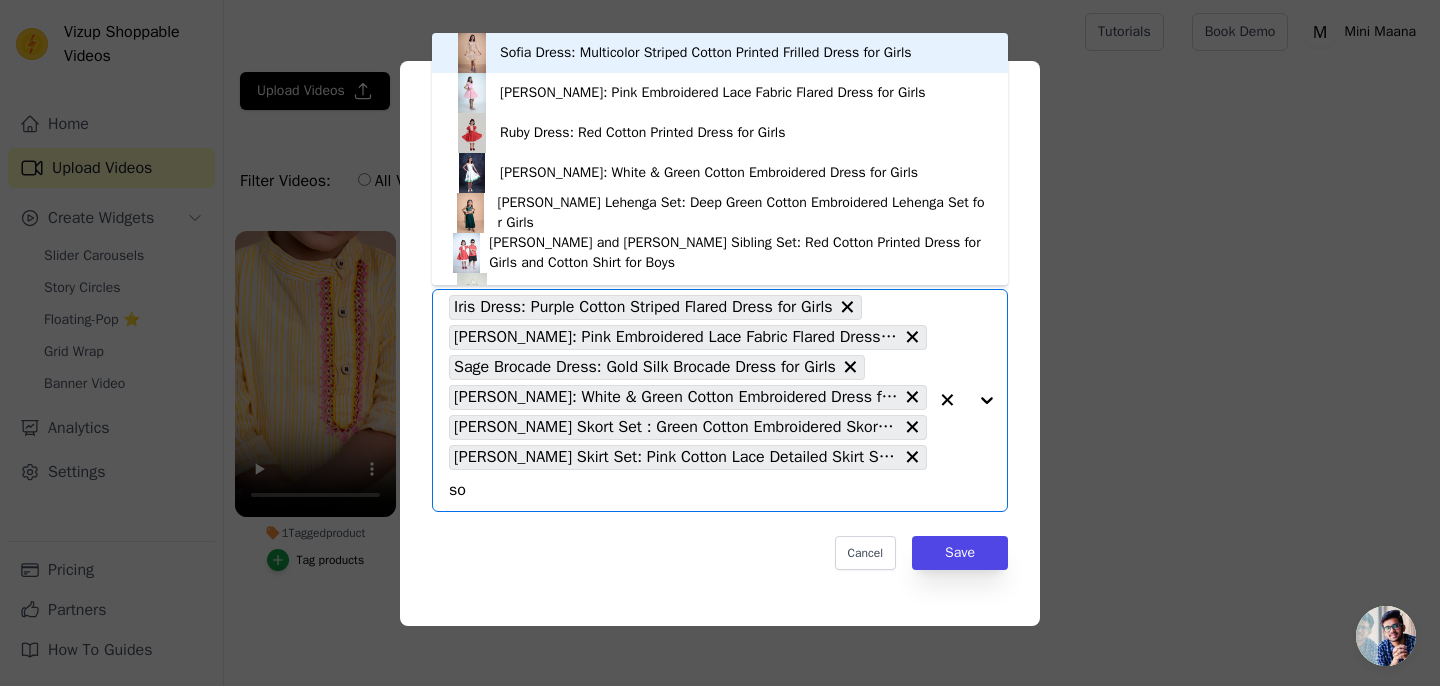 click on "Sofia Dress: Multicolor Striped Cotton Printed Frilled Dress for Girls" at bounding box center [706, 53] 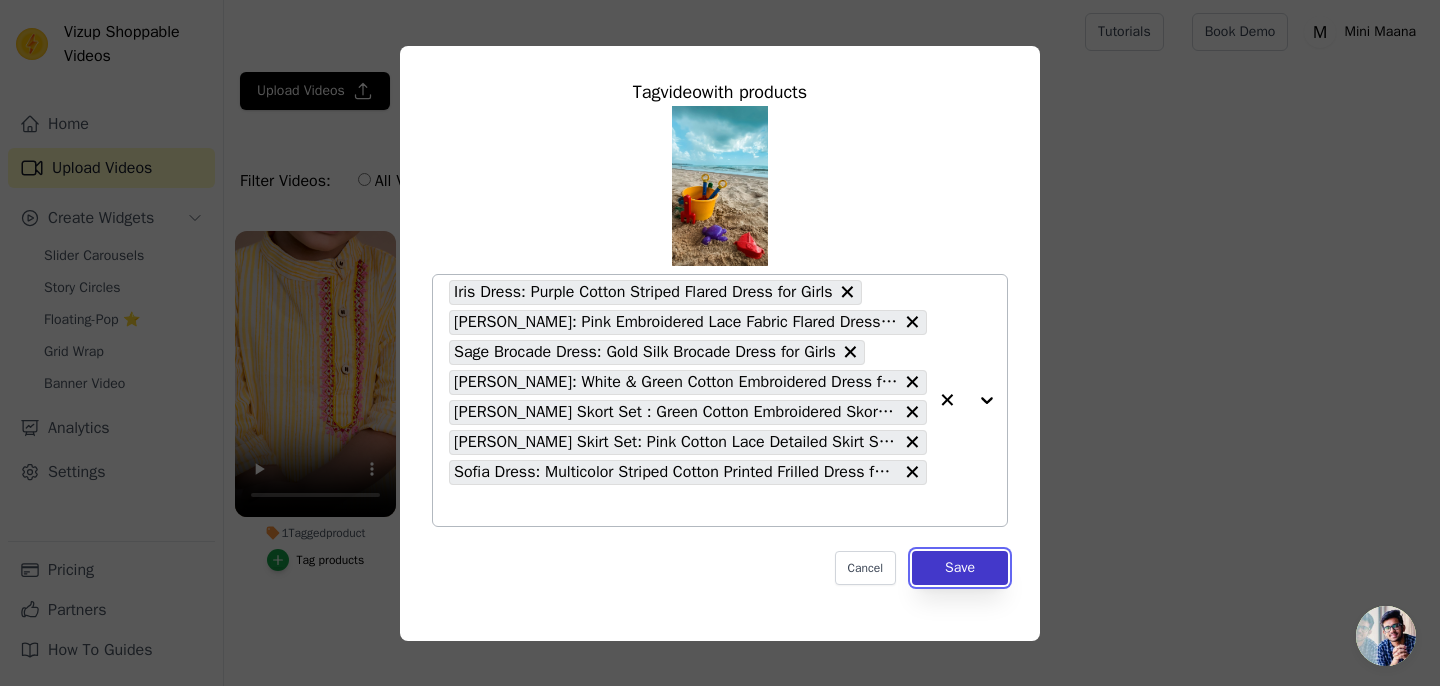click on "Save" at bounding box center (960, 568) 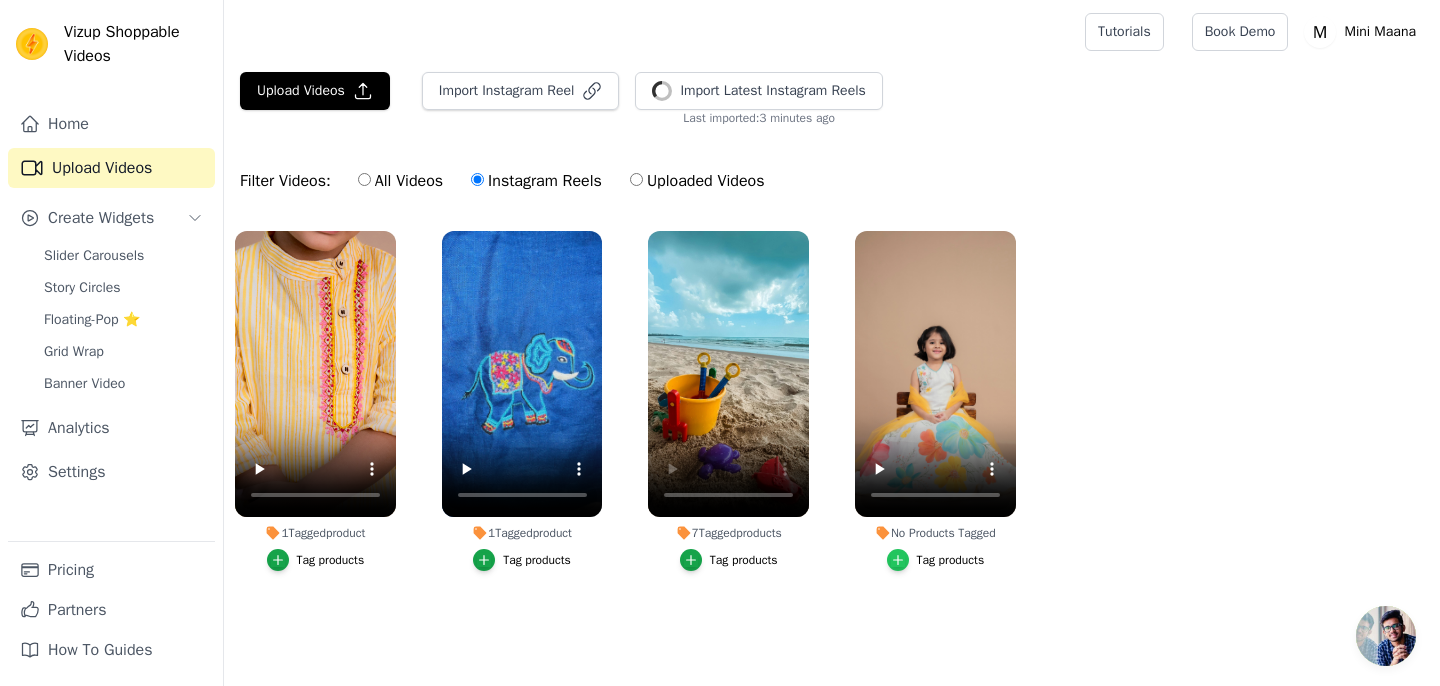 click at bounding box center (898, 560) 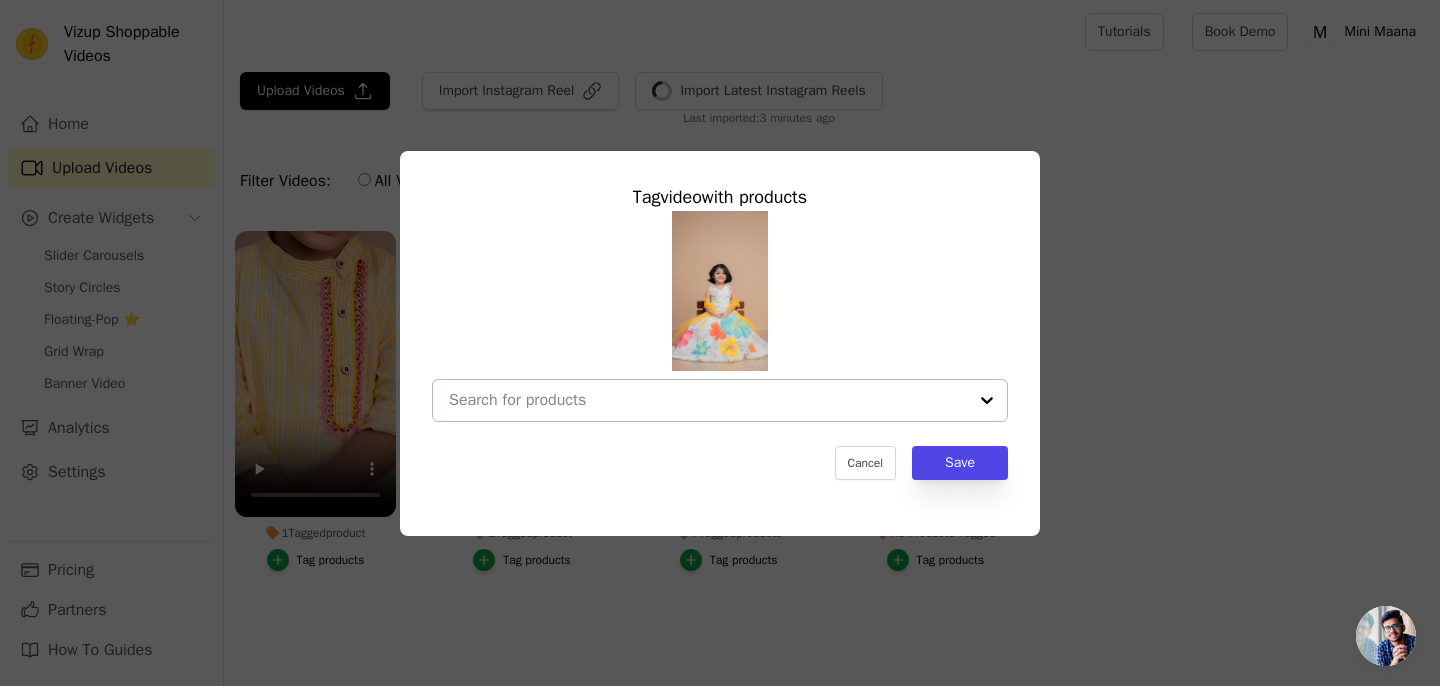 click at bounding box center (708, 400) 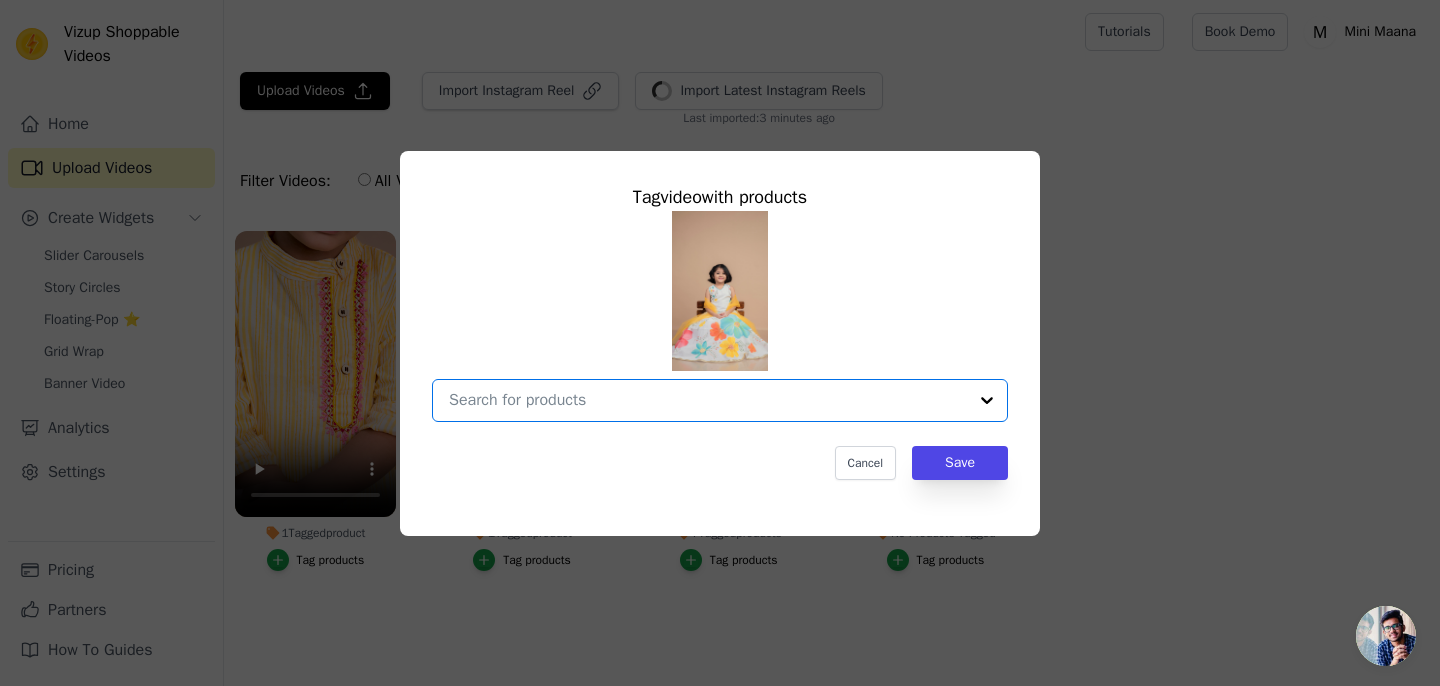 click on "No Products Tagged     Tag  video  with products       Option undefined, selected.   Select is focused, type to refine list, press down to open the menu.                   Cancel   Save     Tag products" at bounding box center (708, 400) 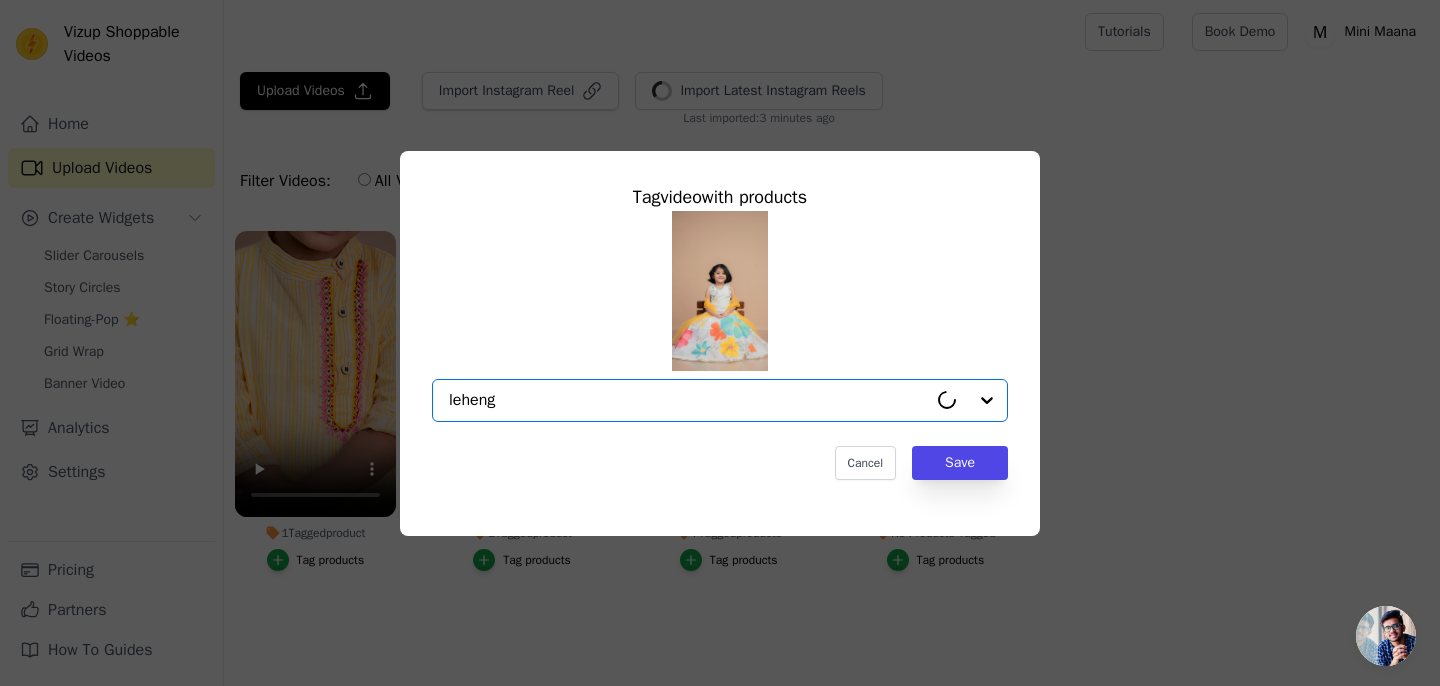 type on "lehenga" 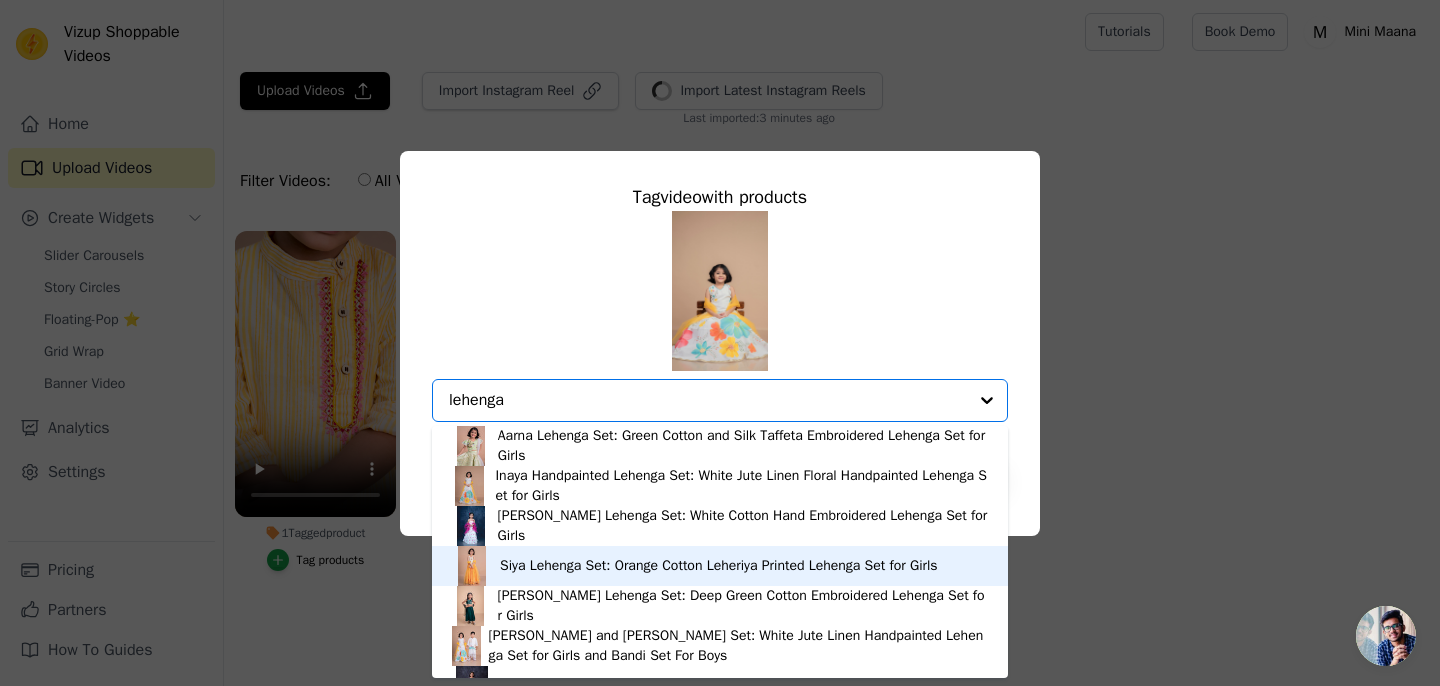click on "Siya Lehenga Set: Orange Cotton Leheriya Printed Lehenga Set for Girls" at bounding box center (719, 566) 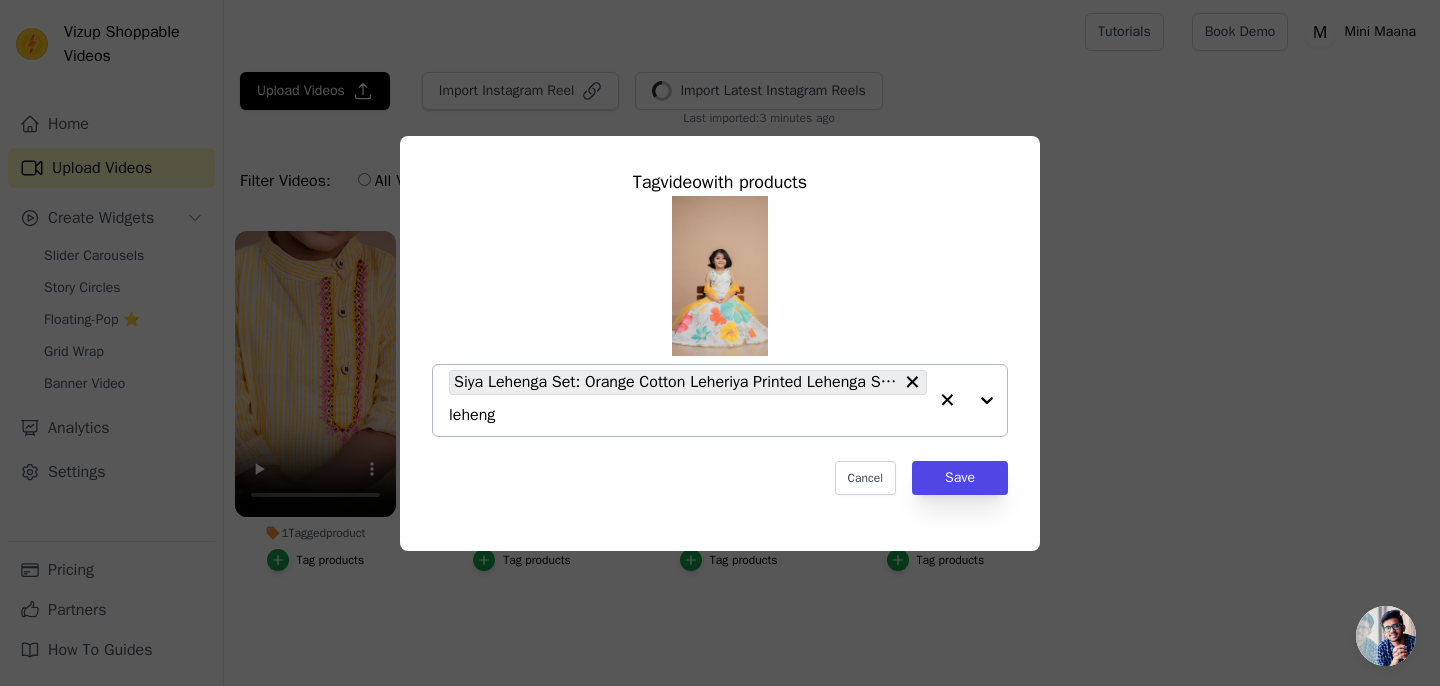 type on "lehenga" 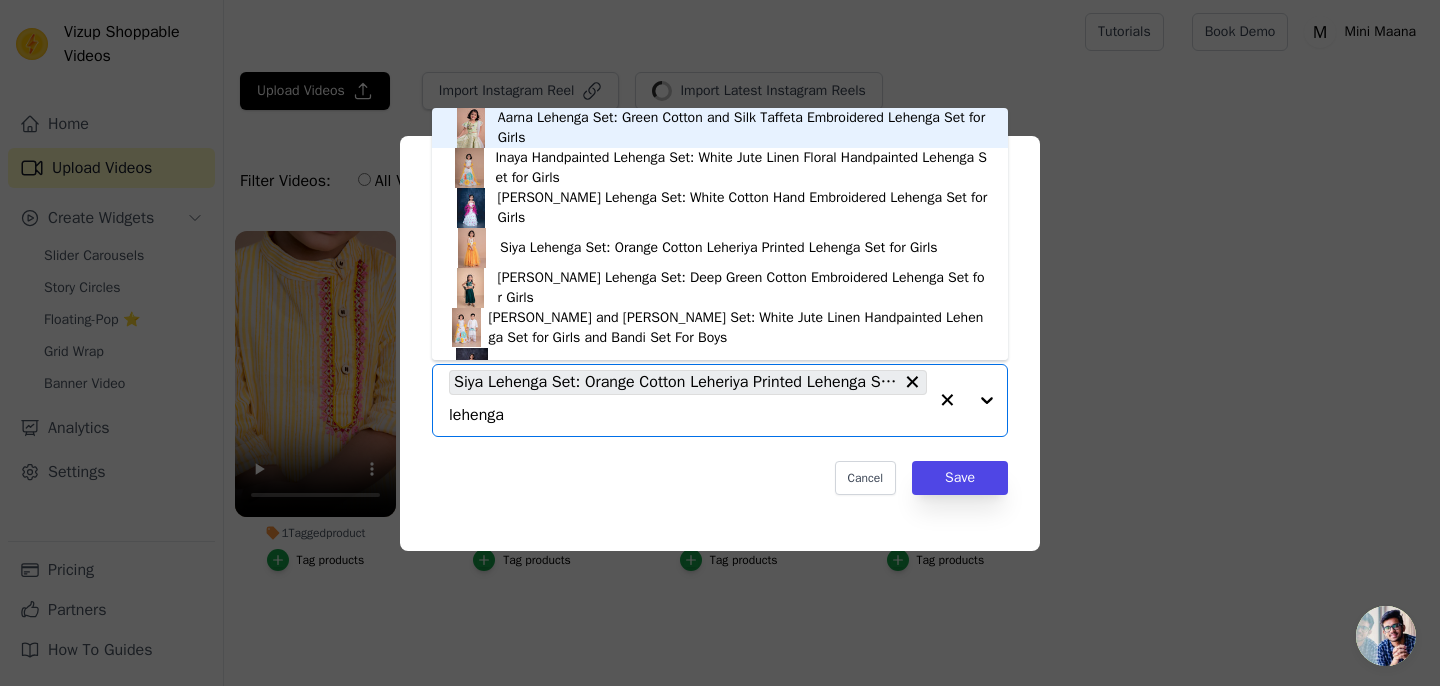scroll, scrollTop: 28, scrollLeft: 0, axis: vertical 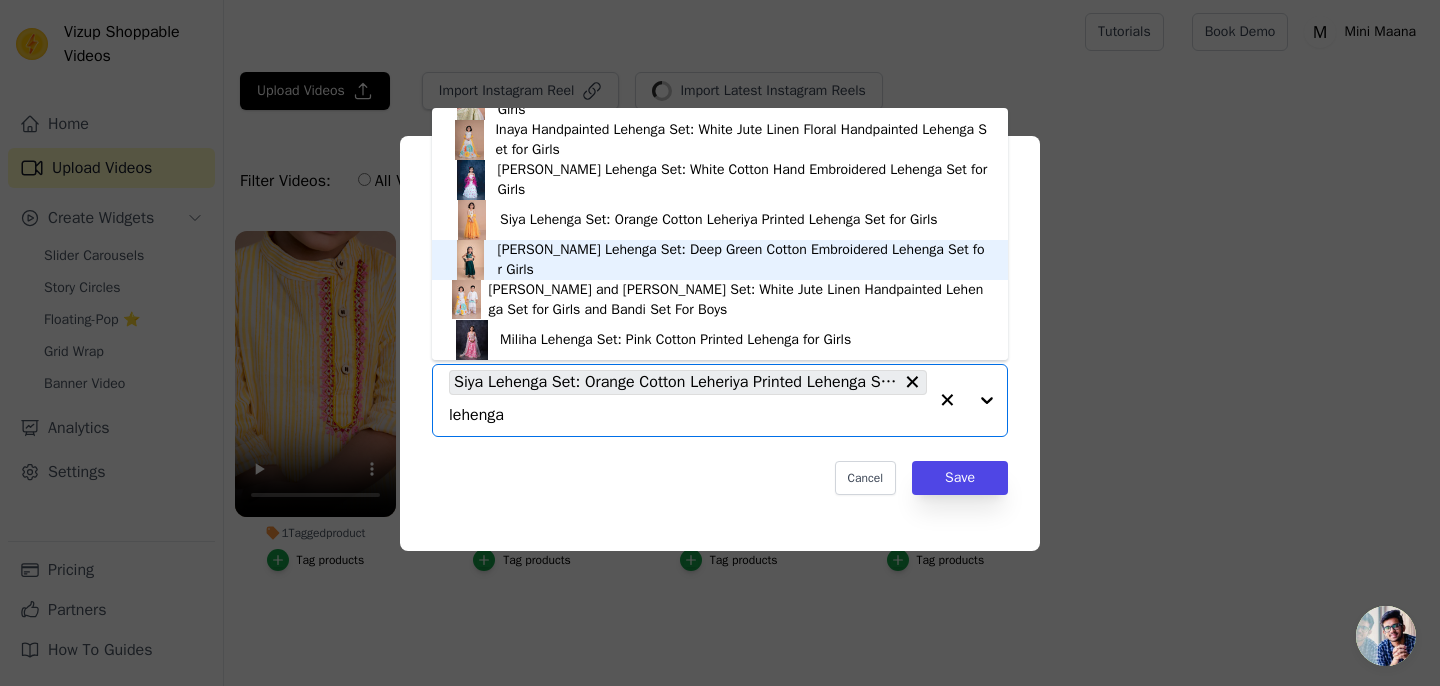 click on "Somya Lehenga Set: Deep Green Cotton Embroidered Lehenga Set for Girls" at bounding box center [742, 260] 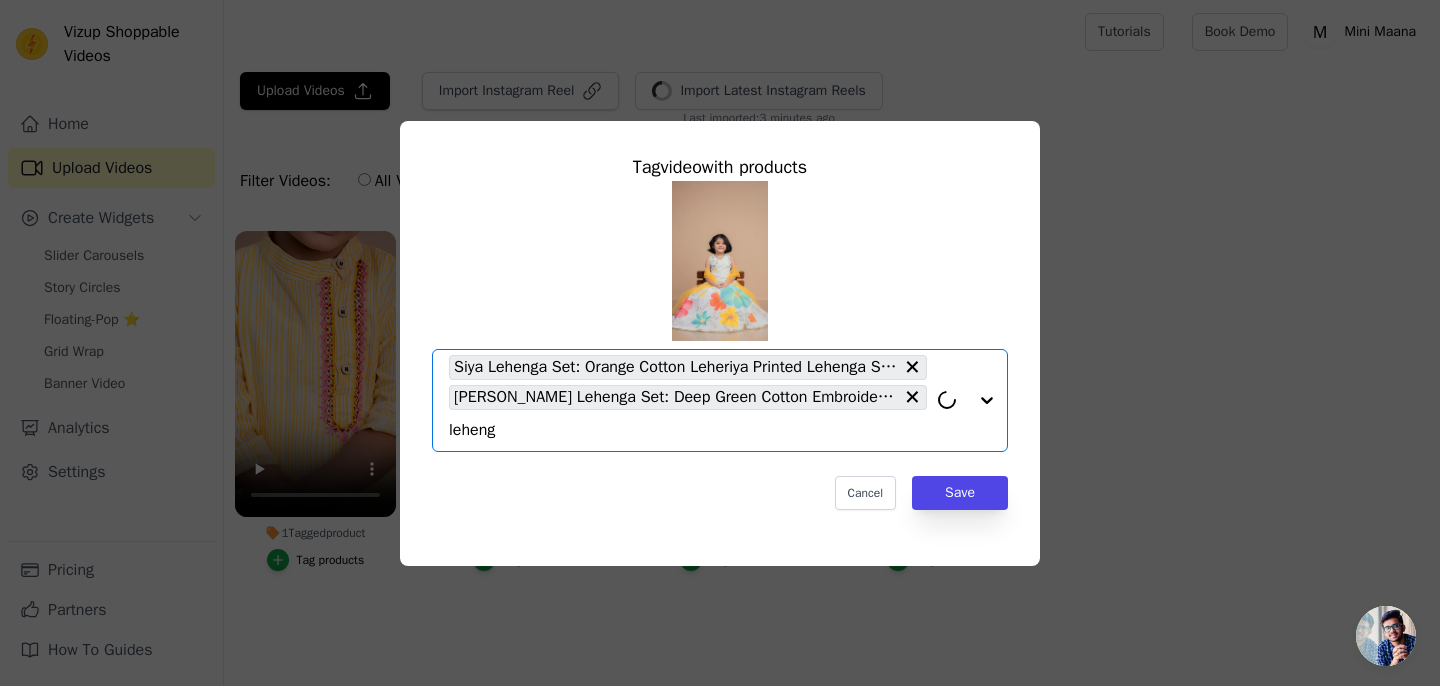 type on "lehenga" 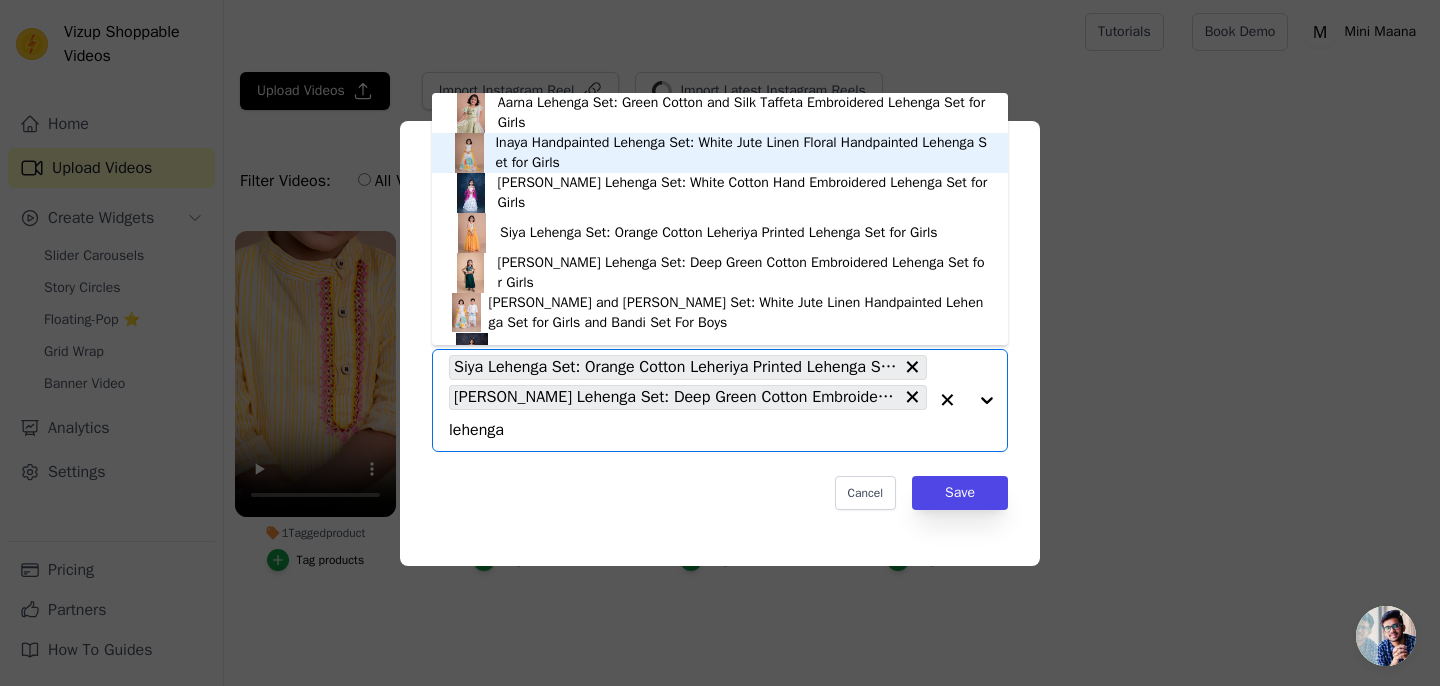 click on "Aarna Lehenga Set: Green Cotton and Silk Taffeta Embroidered Lehenga Set for Girls" at bounding box center (743, 113) 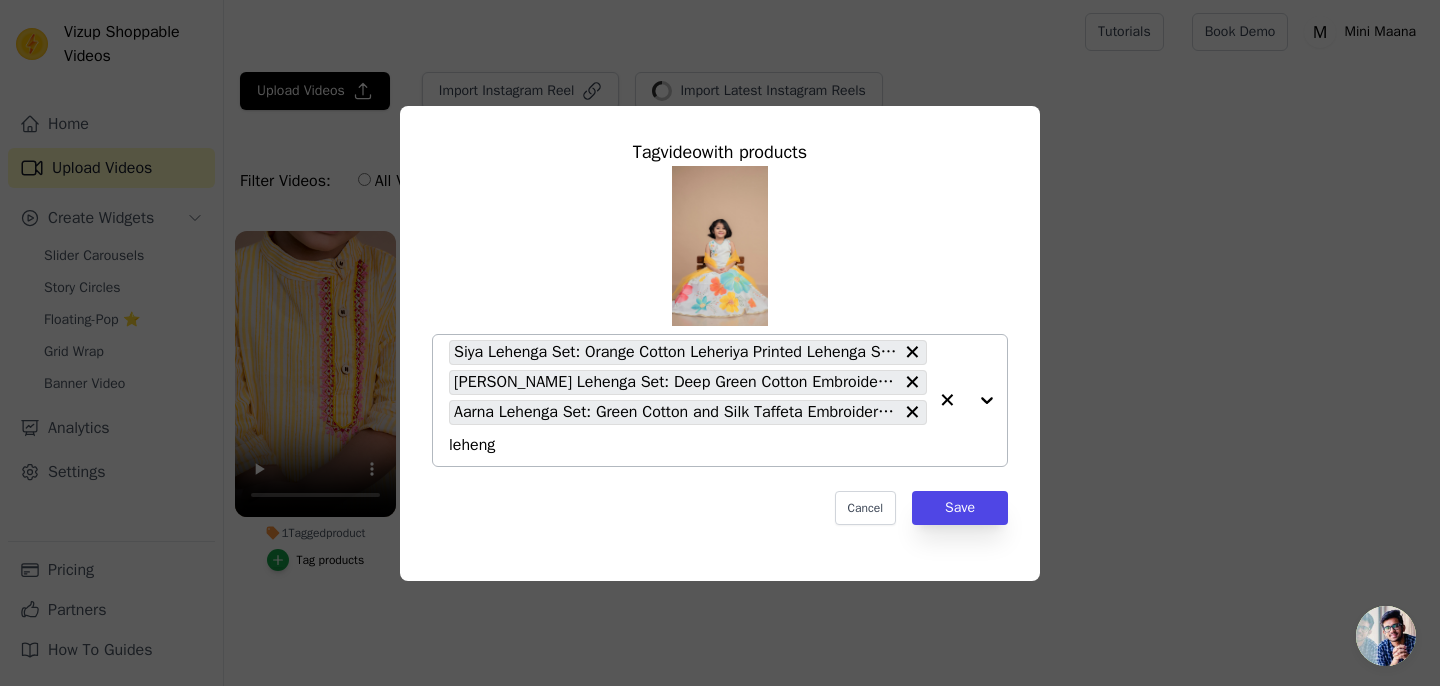 type on "lehenga" 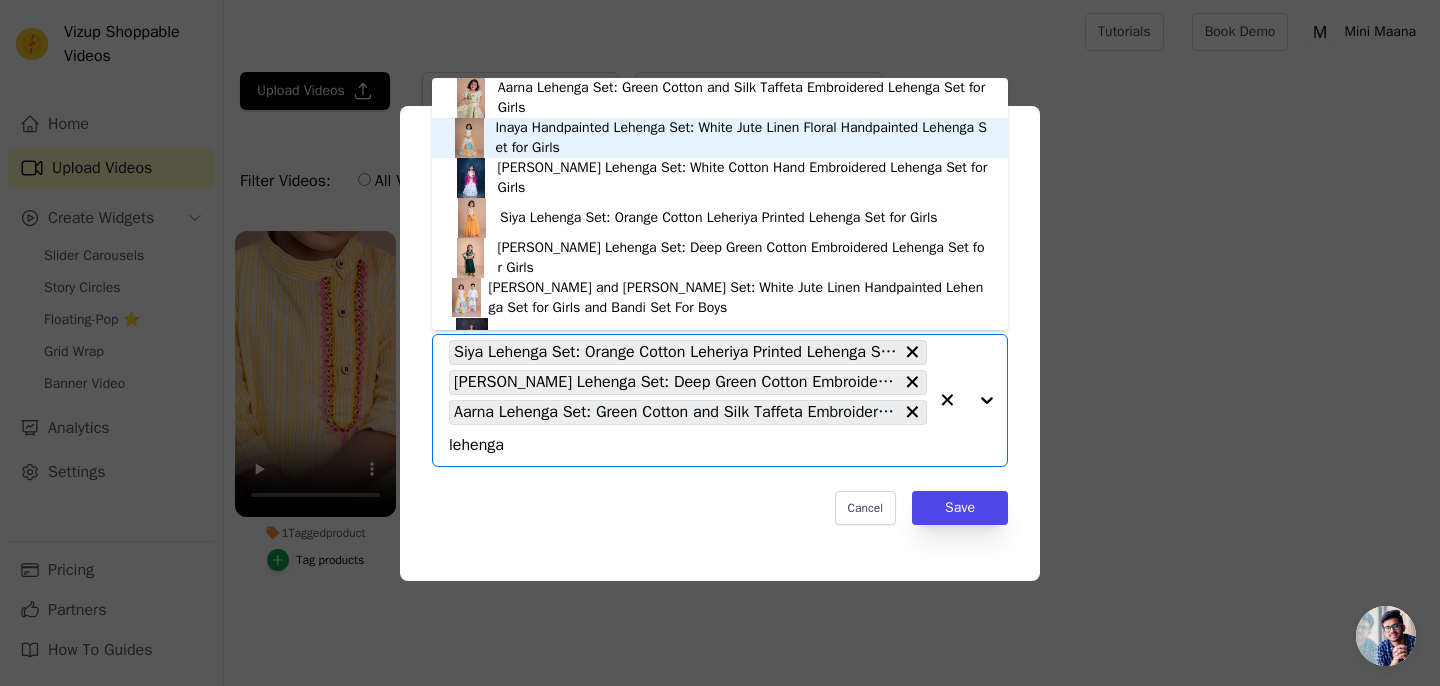 click on "Inaya Handpainted Lehenga Set: White Jute Linen Floral Handpainted Lehenga Set for Girls" at bounding box center [741, 138] 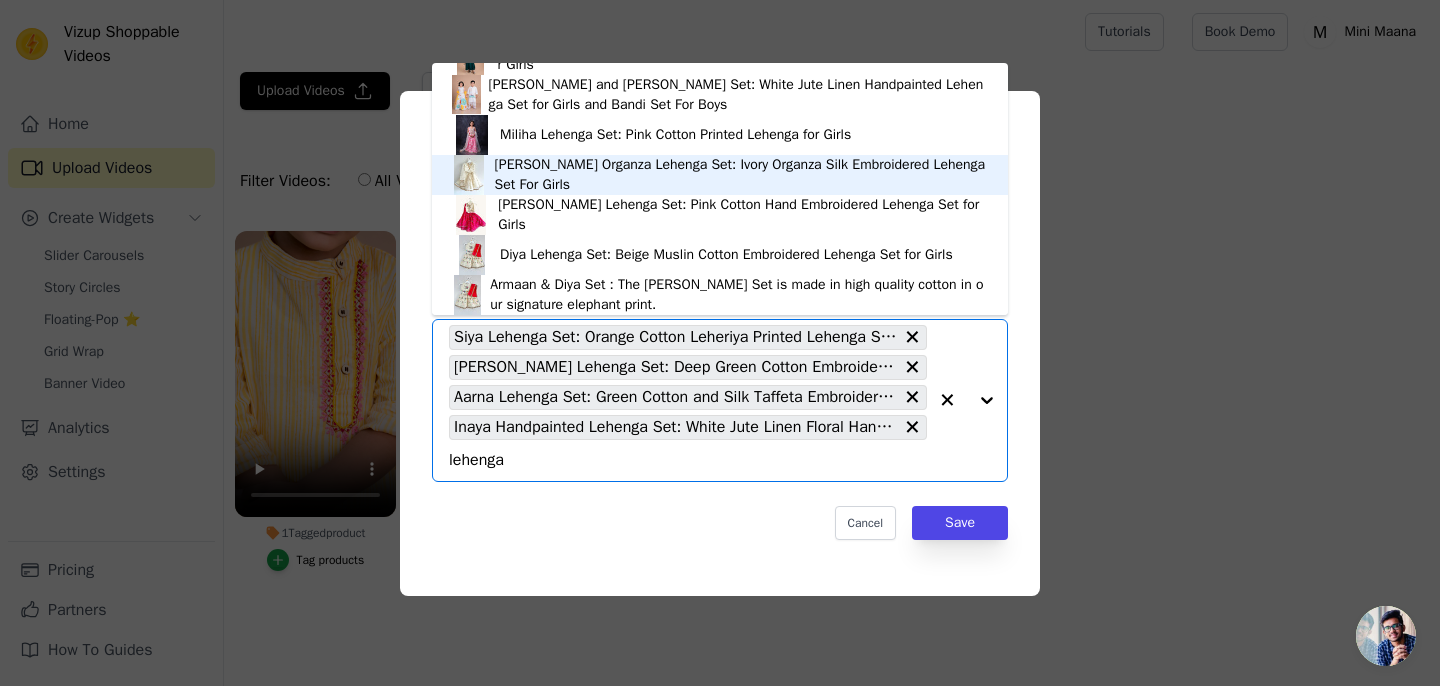scroll, scrollTop: 0, scrollLeft: 0, axis: both 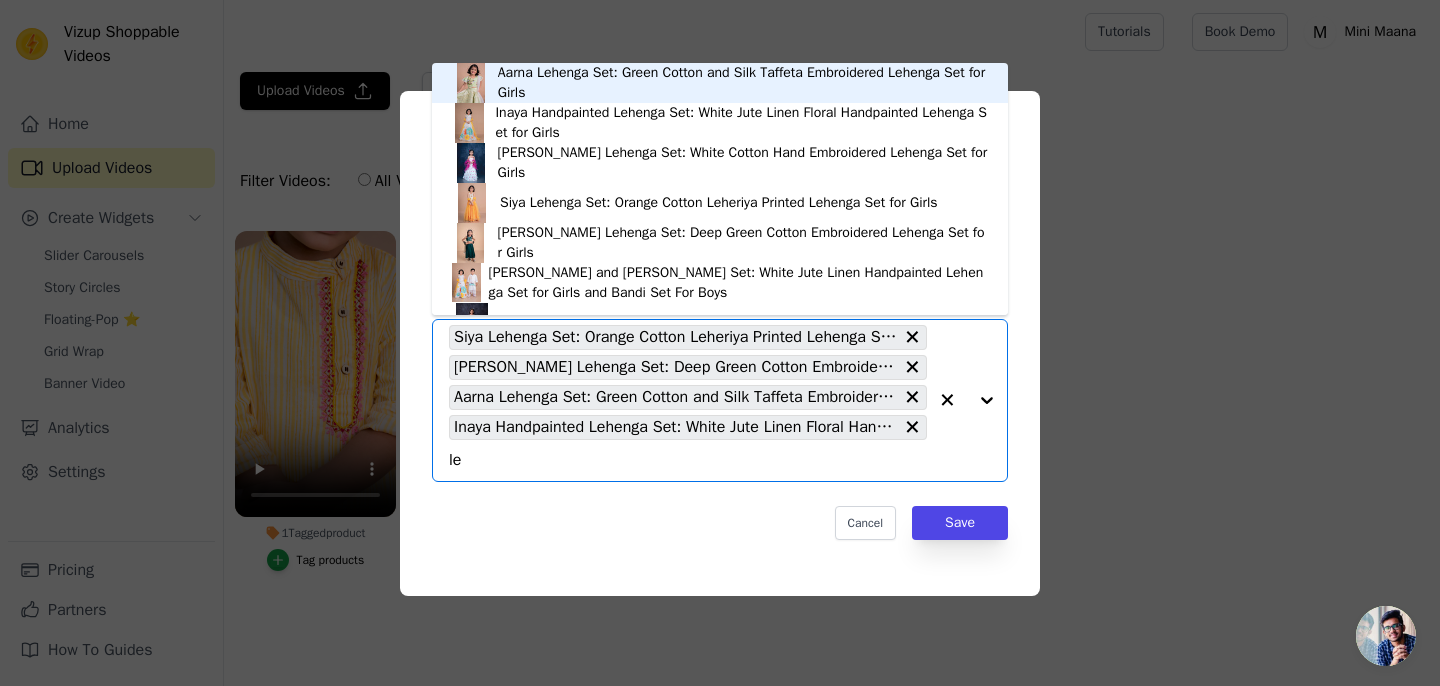 type on "l" 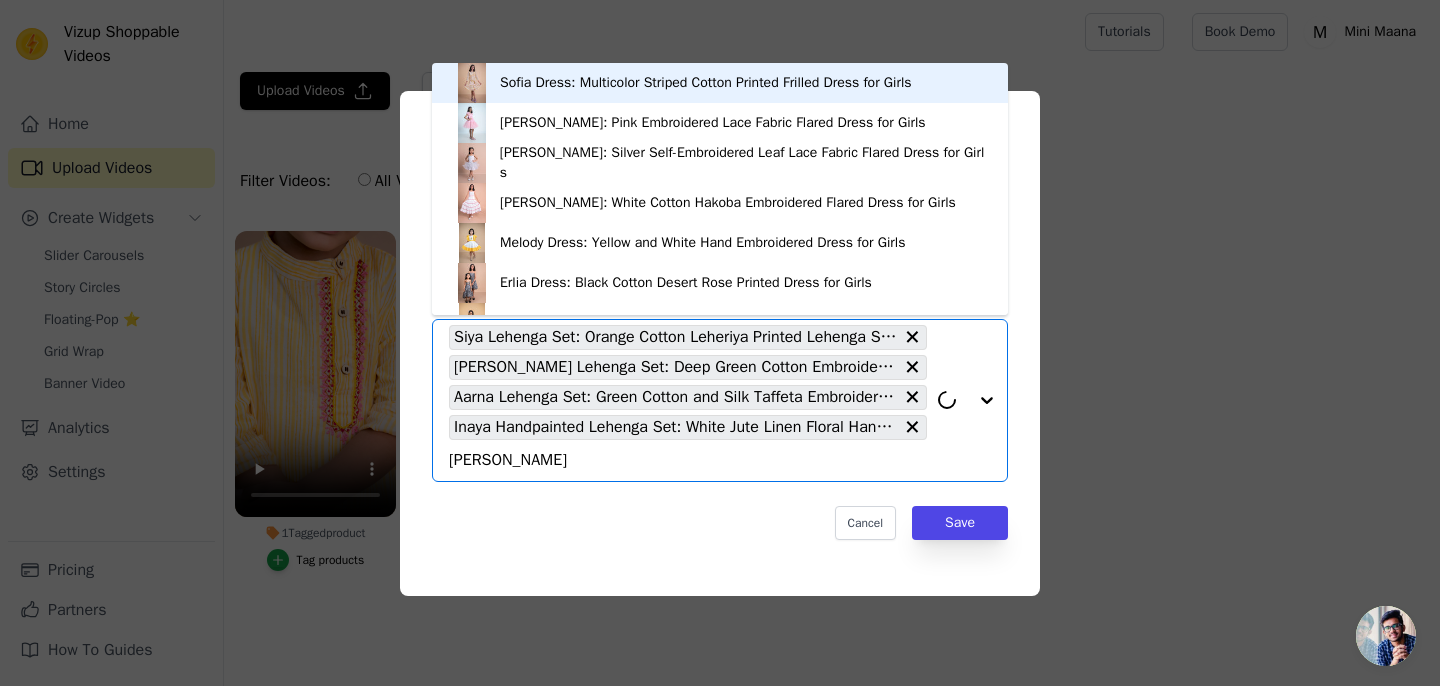 type on "sharara" 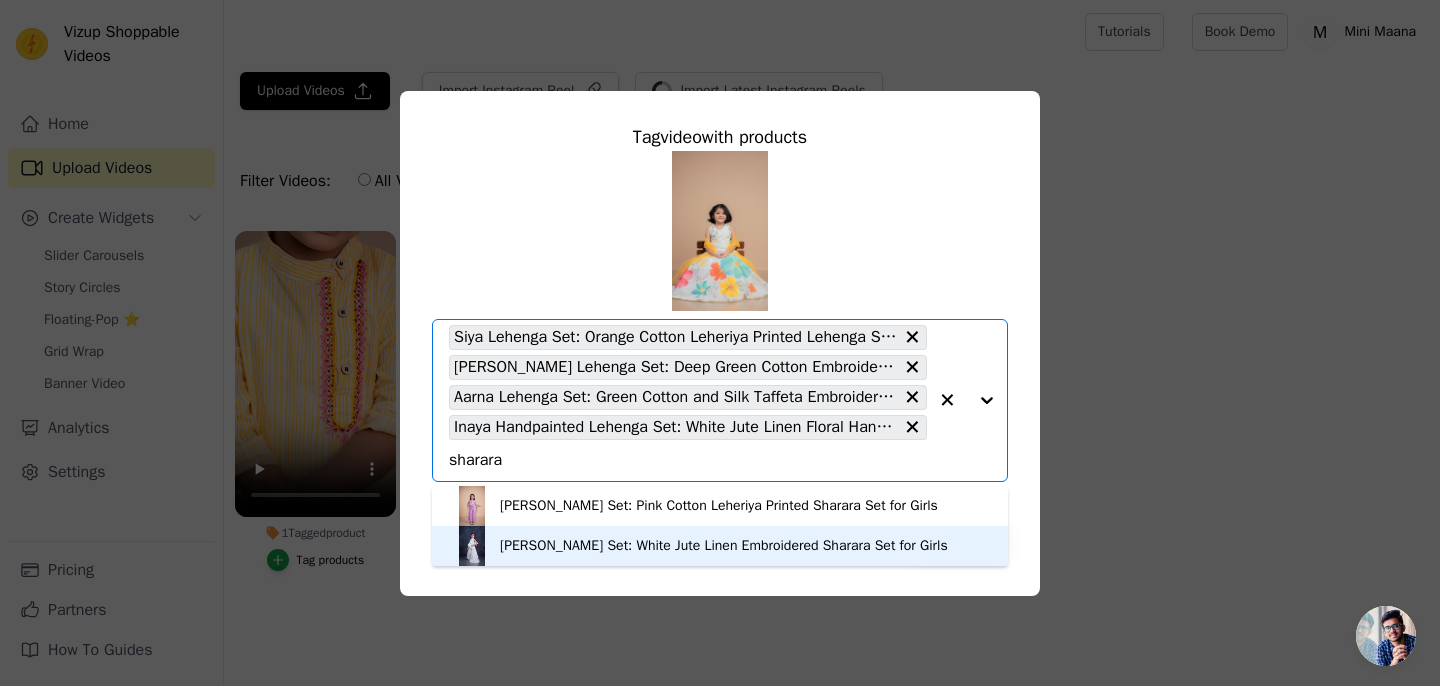 click on "Keya Sharara Set: White Jute Linen Embroidered Sharara Set for Girls" at bounding box center [724, 546] 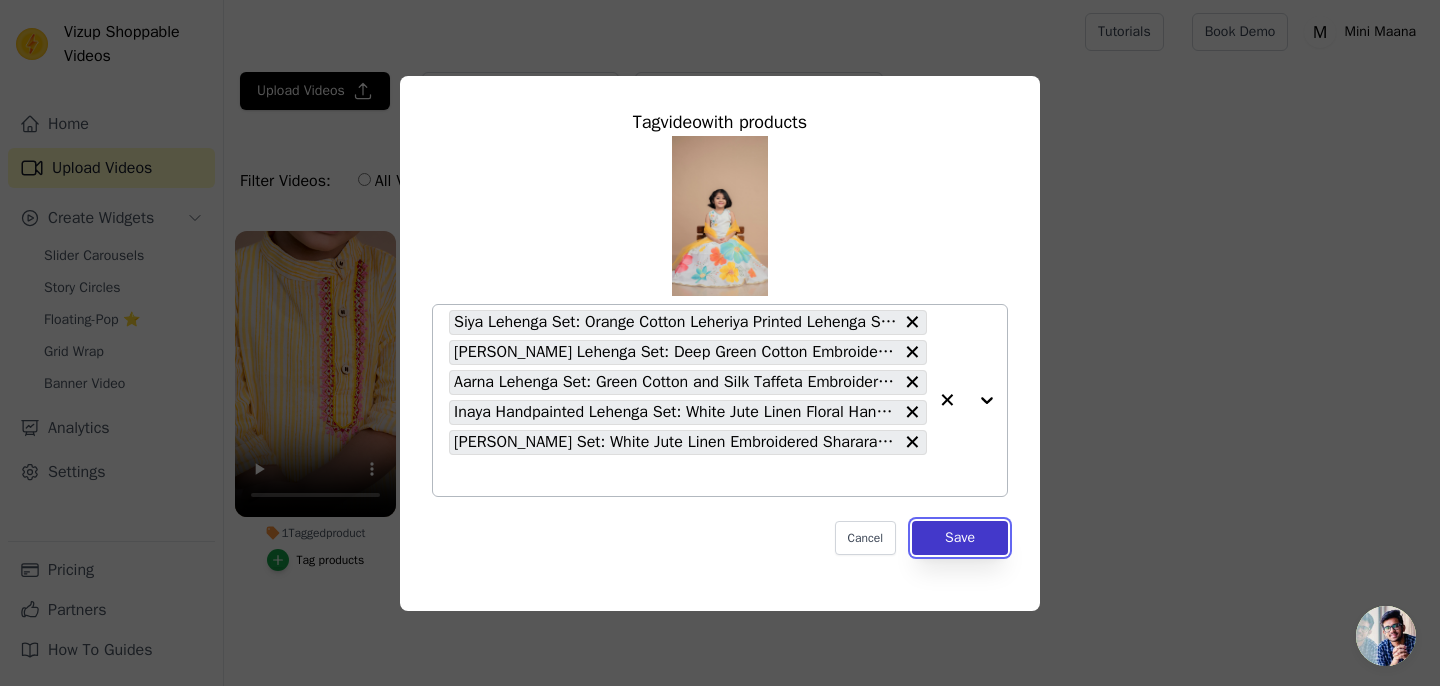 click on "Save" at bounding box center (960, 538) 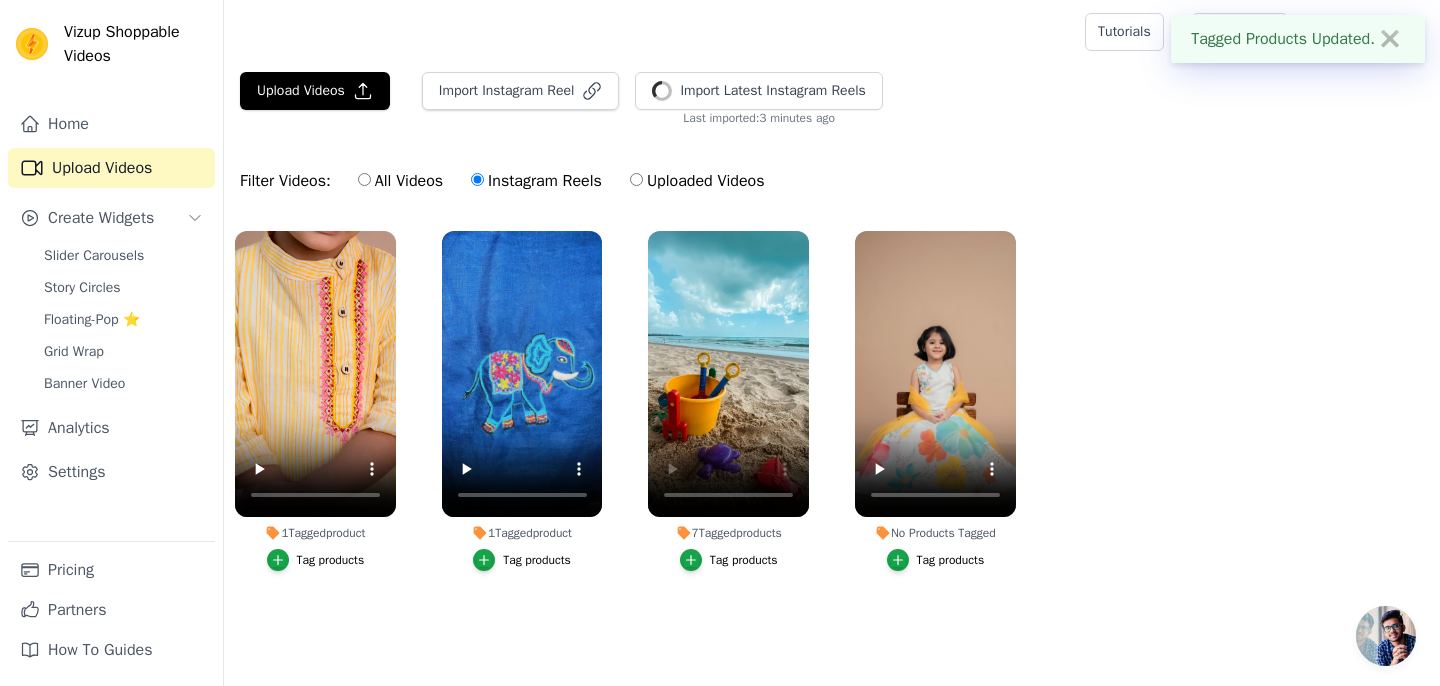 click on "No Products Tagged     Tag  video  with products           Siya Lehenga Set: Orange Cotton Leheriya Printed Lehenga Set for Girls     Somya Lehenga Set: Deep Green Cotton Embroidered Lehenga Set for Girls     Aarna Lehenga Set: Green Cotton and Silk Taffeta Embroidered Lehenga Set for Girls     Inaya Handpainted Lehenga Set: White Jute Linen Floral Handpainted Lehenga Set for Girls     Keya Sharara Set: White Jute Linen Embroidered Sharara Set for Girls                   Cancel   Save     Tag products" at bounding box center (935, 401) 